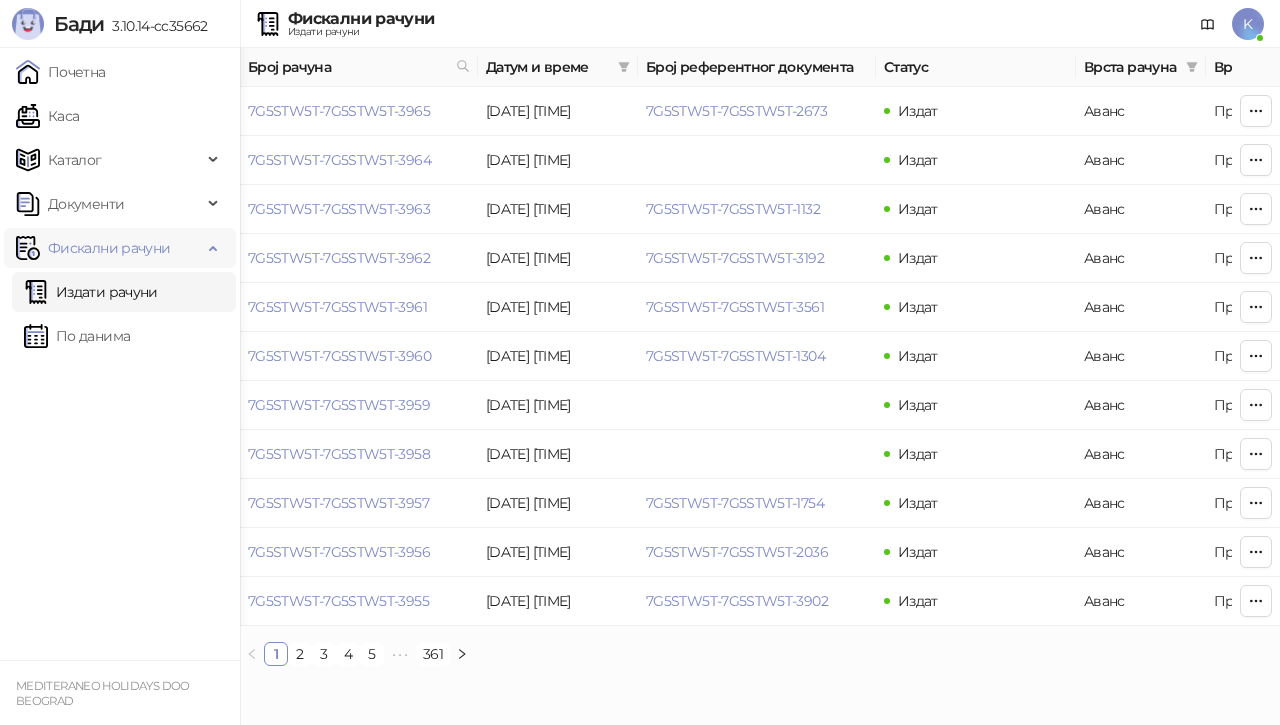 scroll, scrollTop: 0, scrollLeft: 0, axis: both 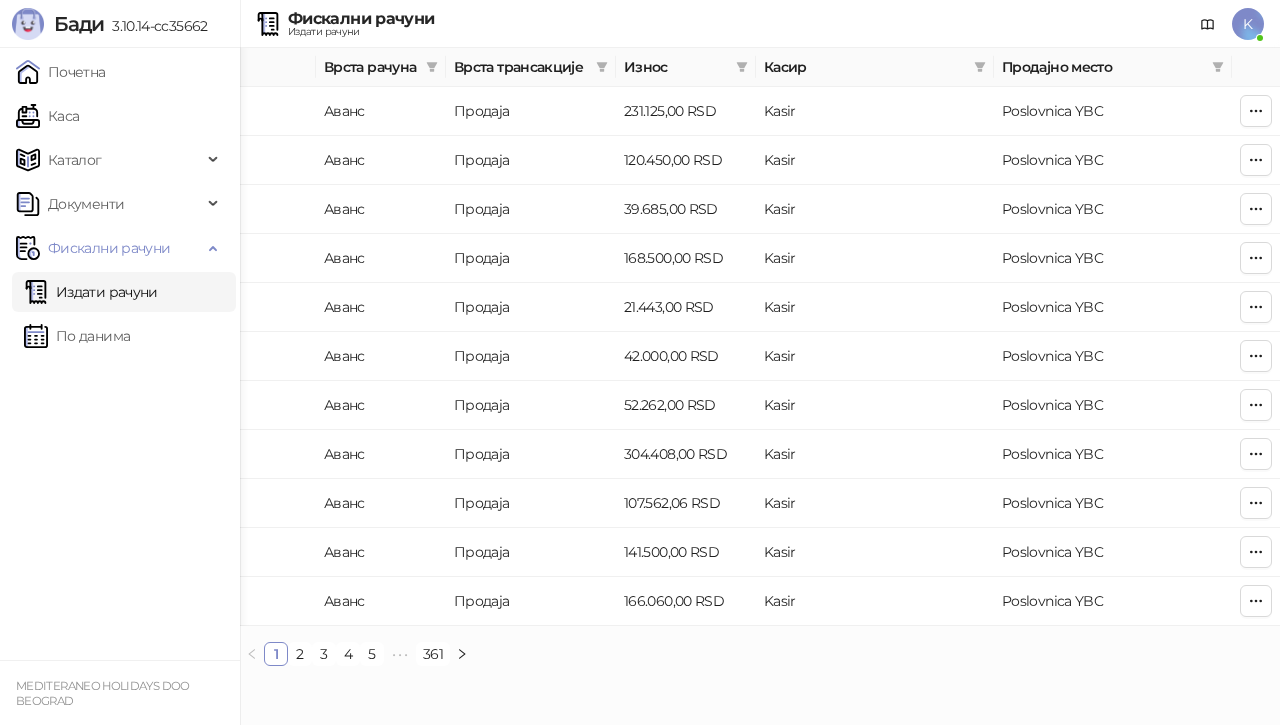 click on "Издати рачуни" at bounding box center [91, 292] 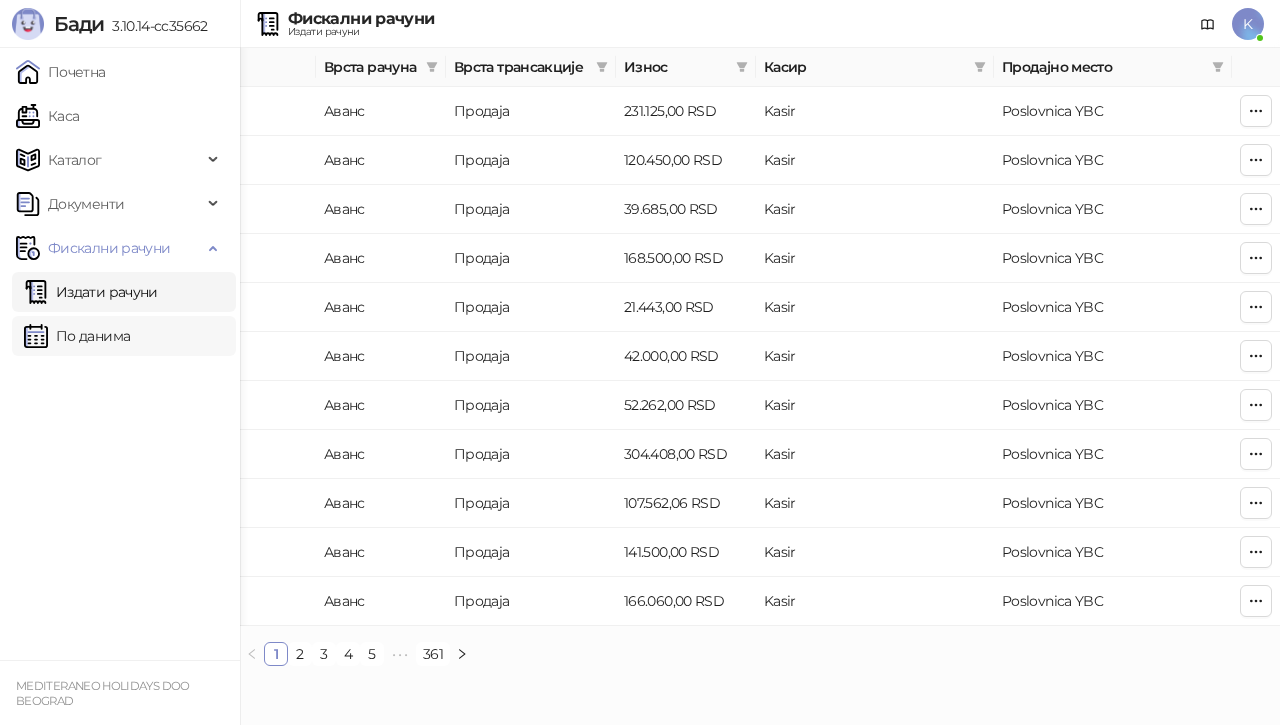 click on "По данима" at bounding box center [77, 336] 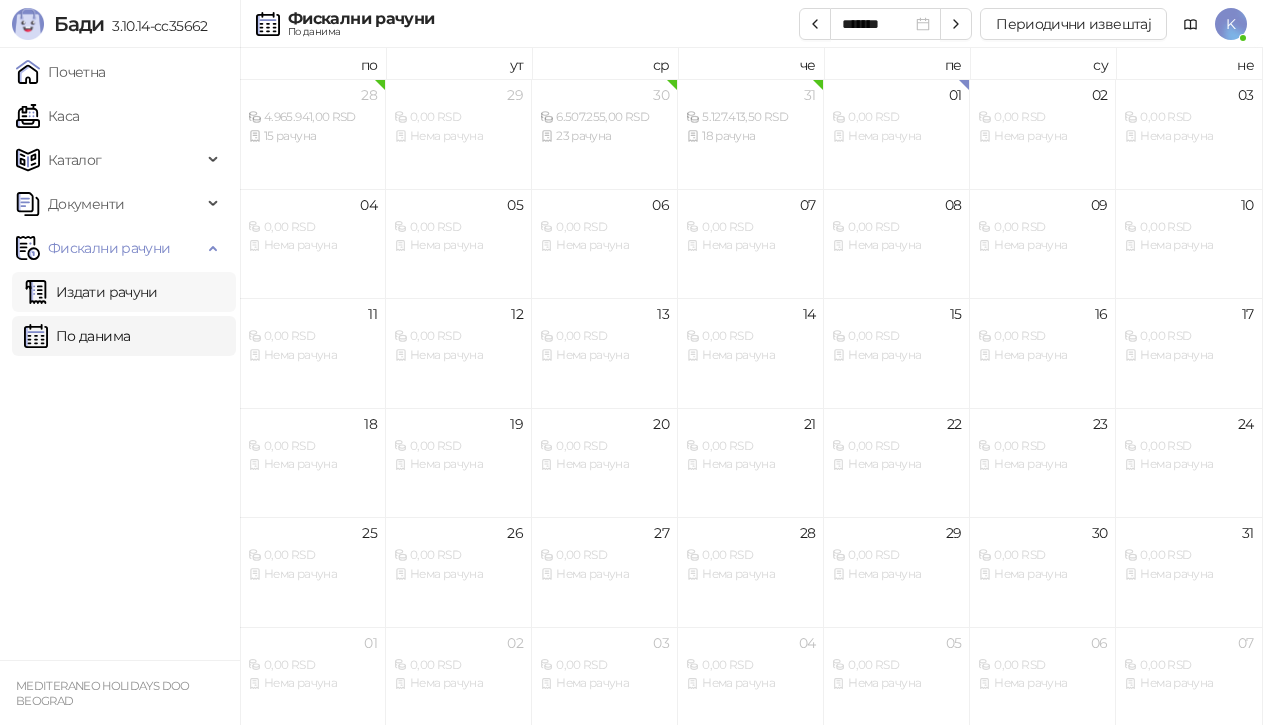 click on "Издати рачуни" at bounding box center [91, 292] 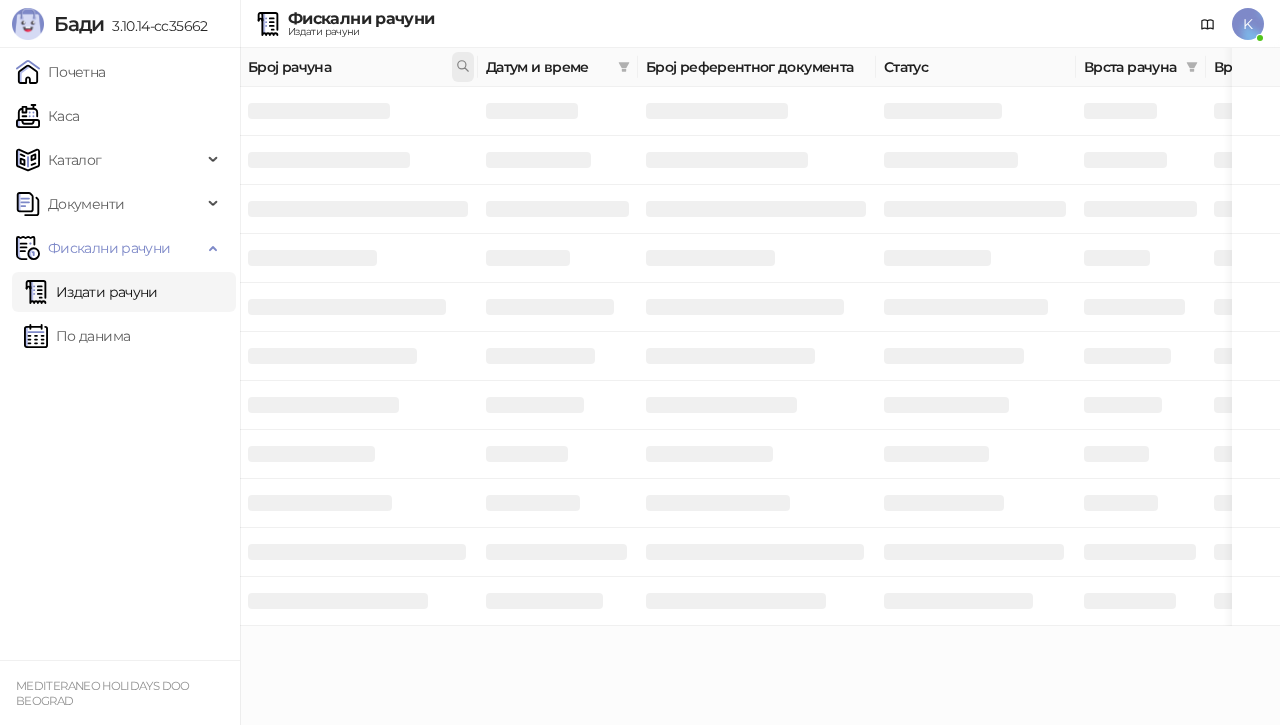 click 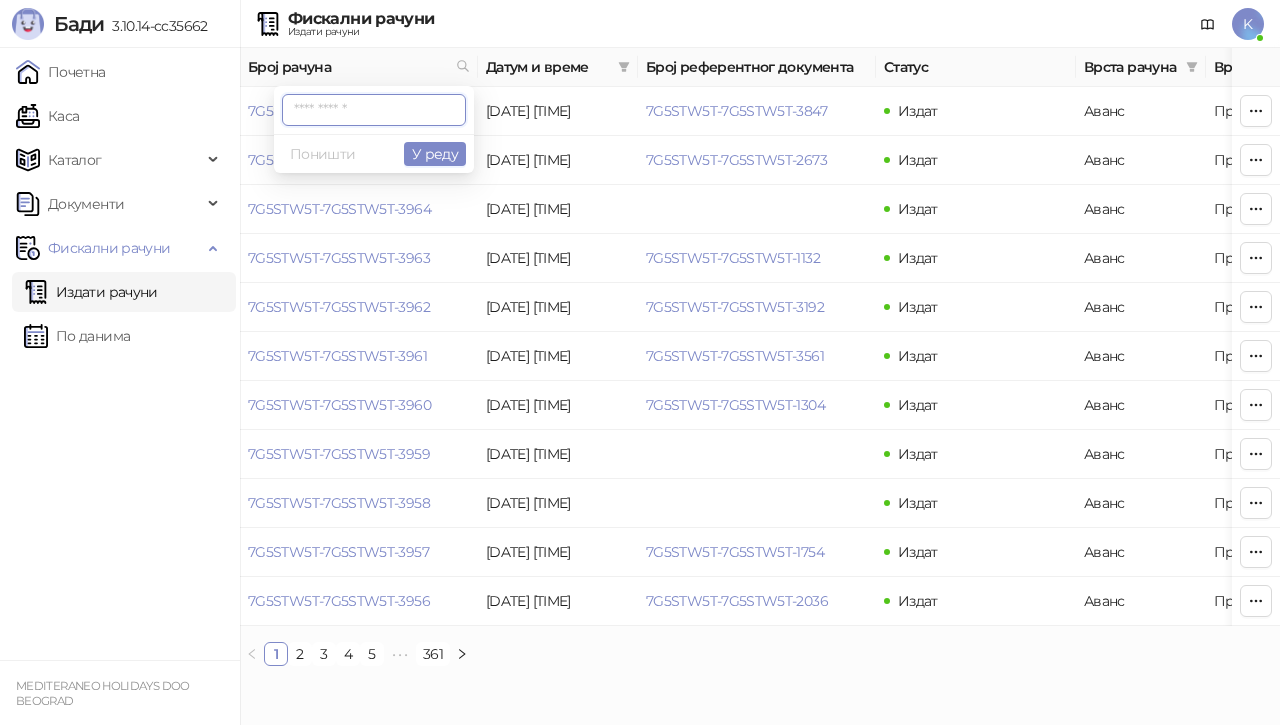 paste on "**********" 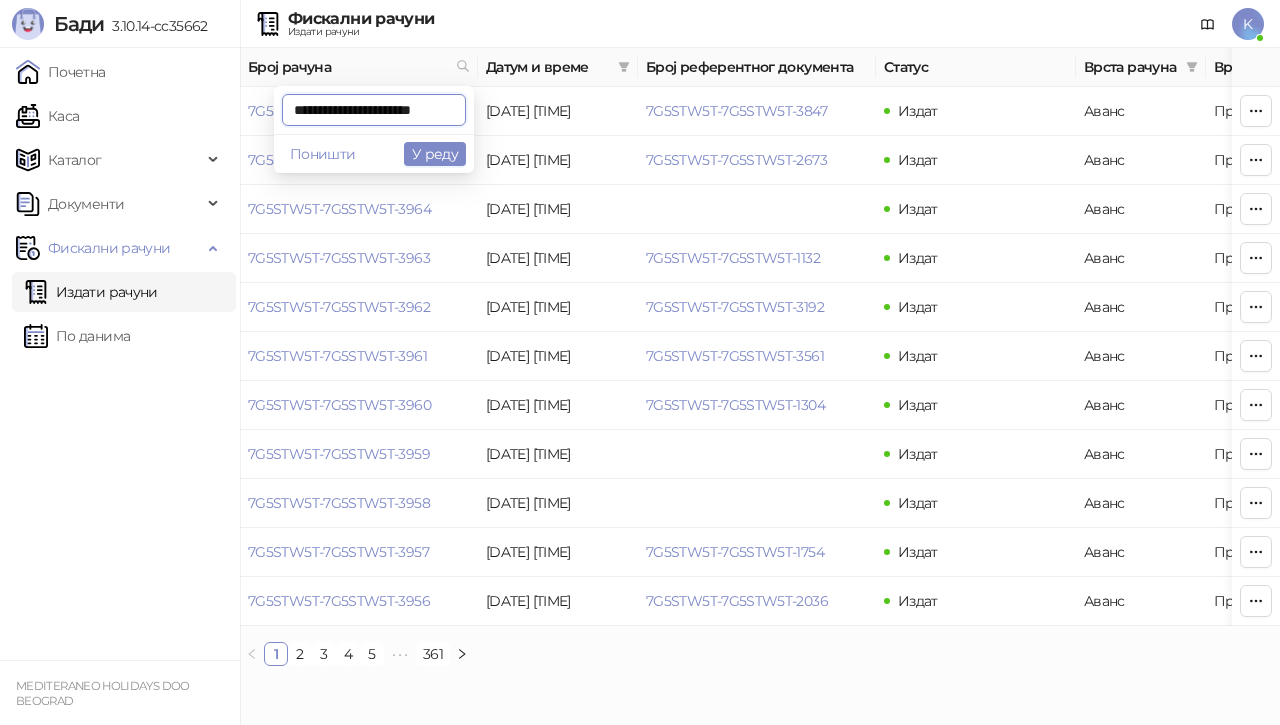 scroll, scrollTop: 0, scrollLeft: 5, axis: horizontal 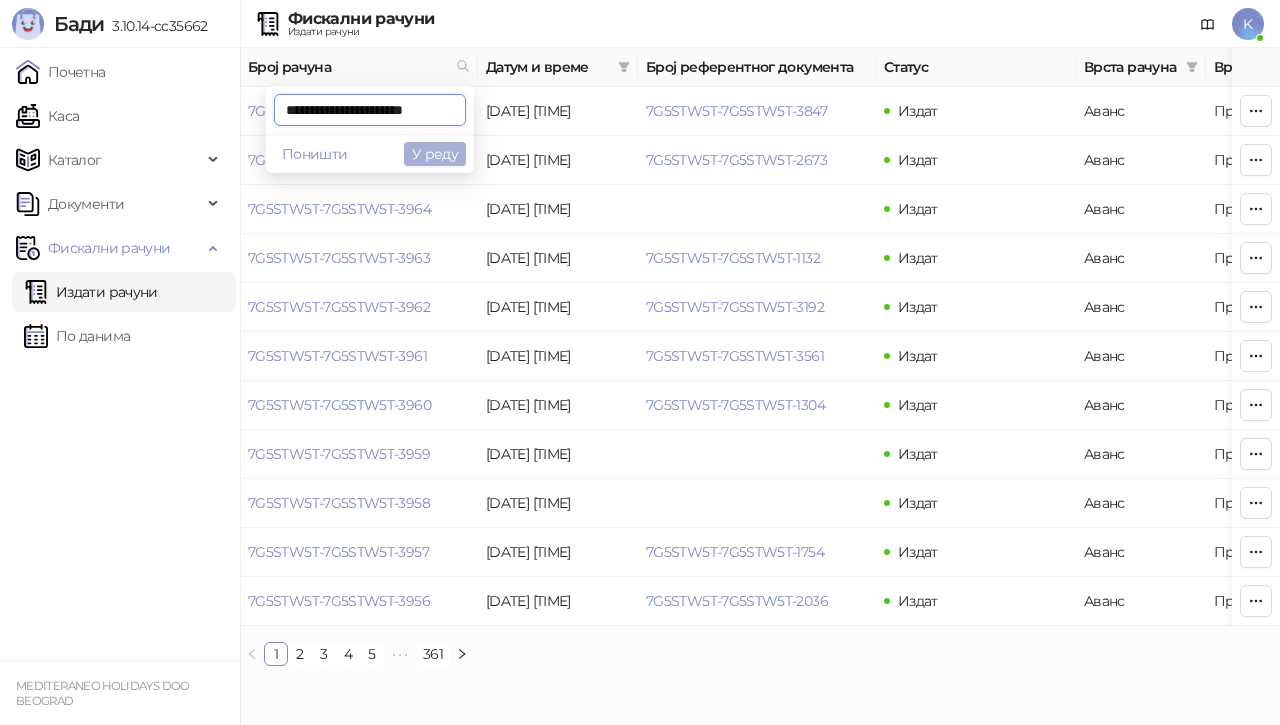 type on "**********" 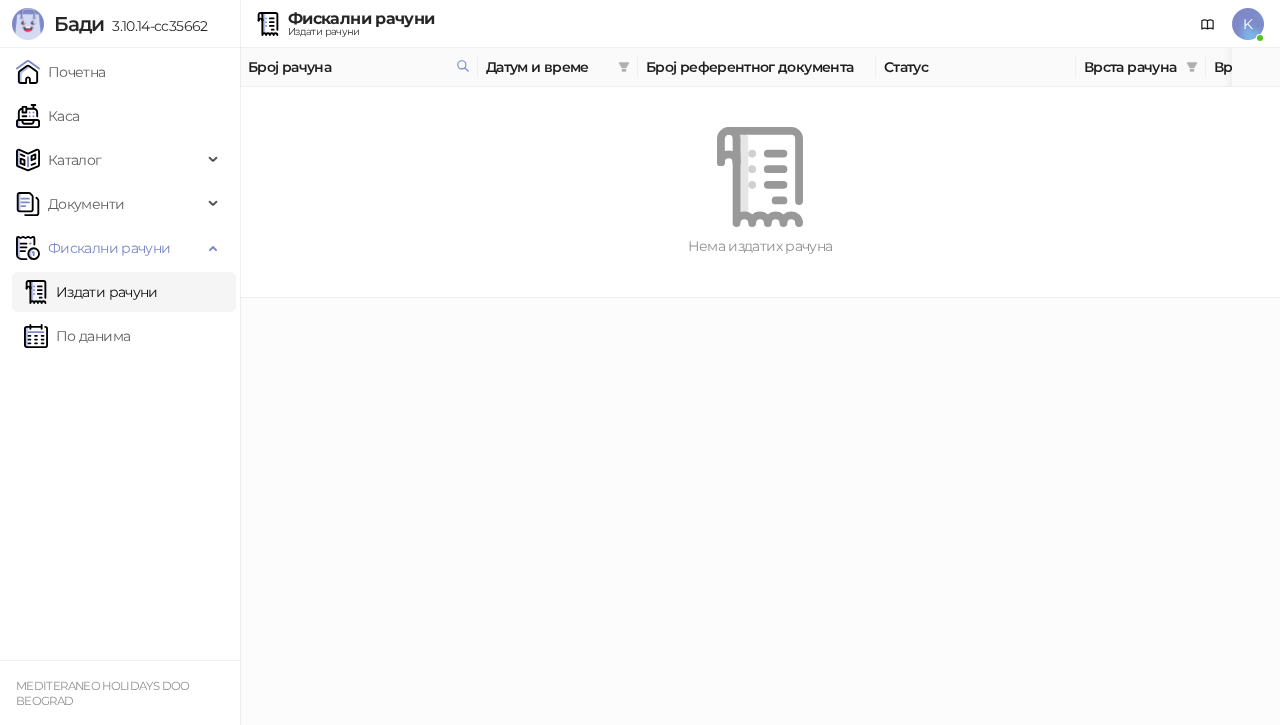 click on "Издати рачуни" at bounding box center [91, 292] 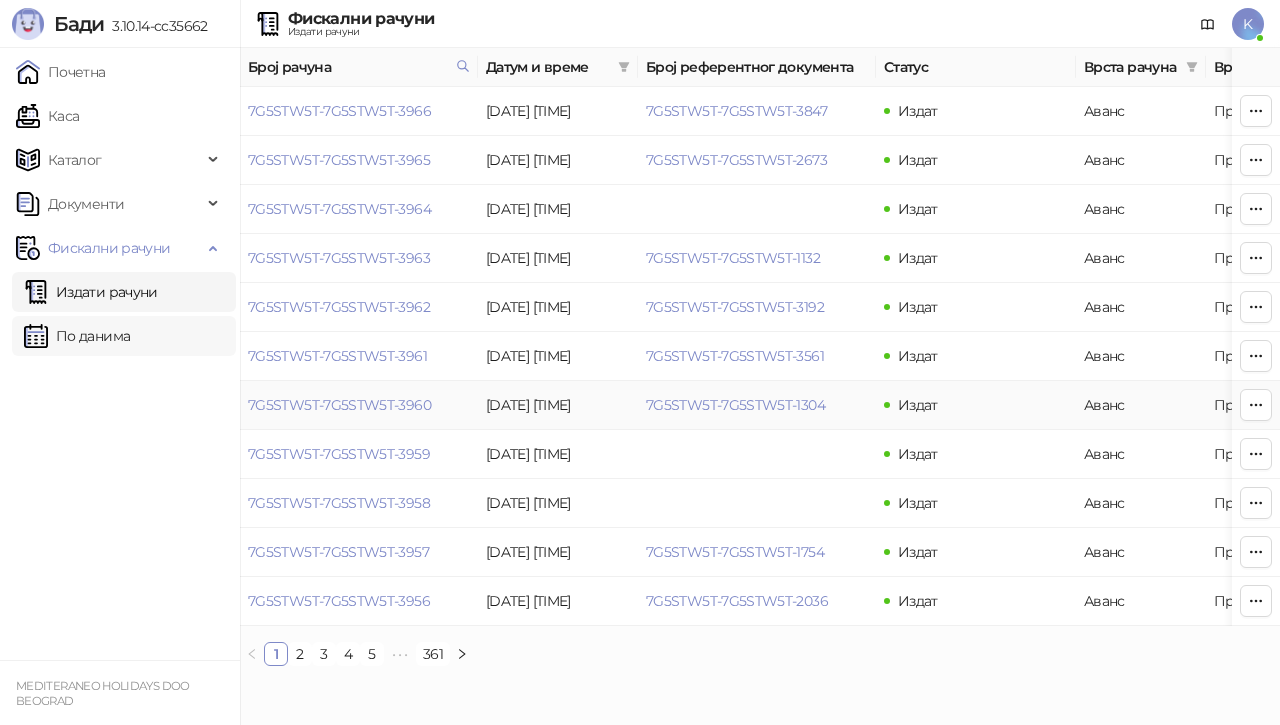click on "По данима" at bounding box center [77, 336] 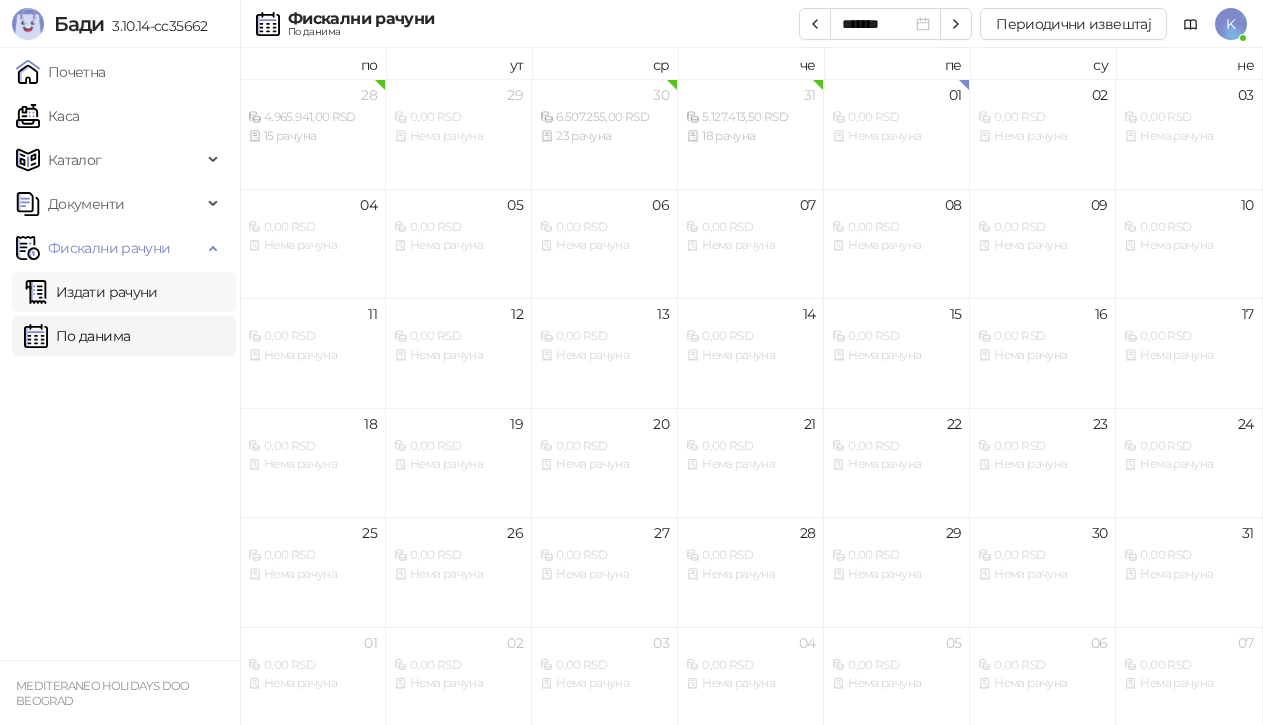 click on "Издати рачуни" at bounding box center [91, 292] 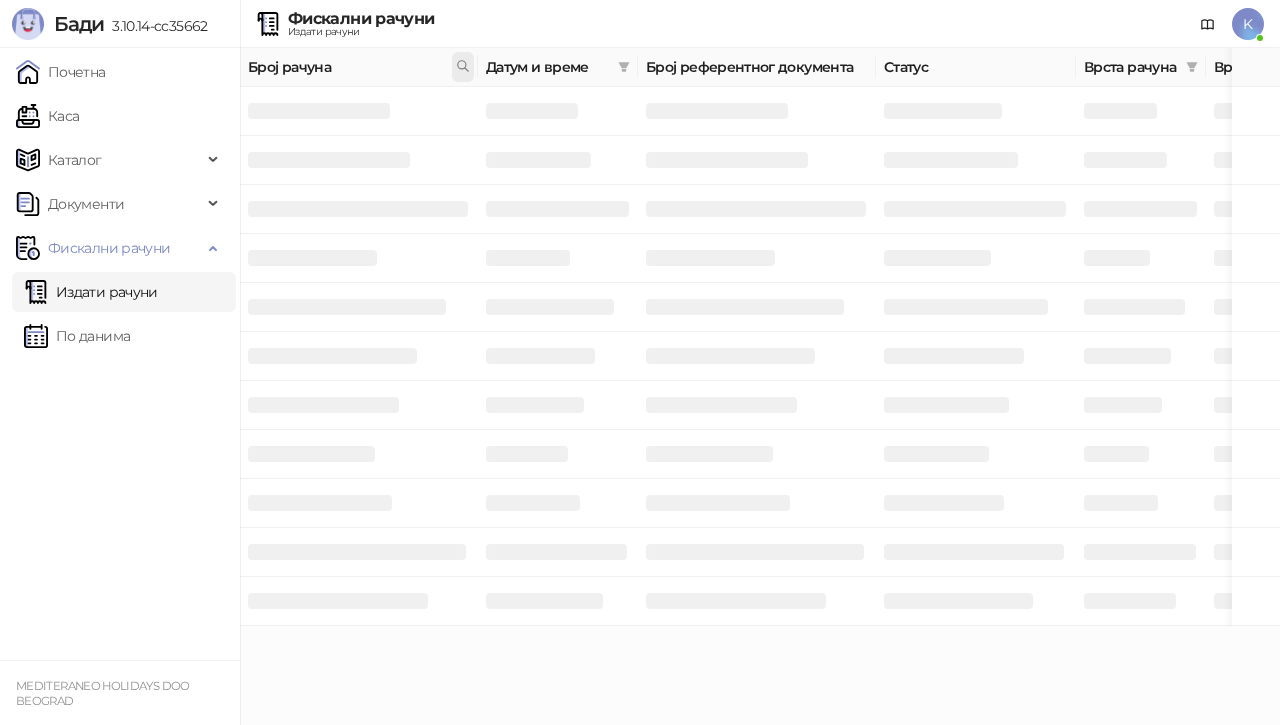 click 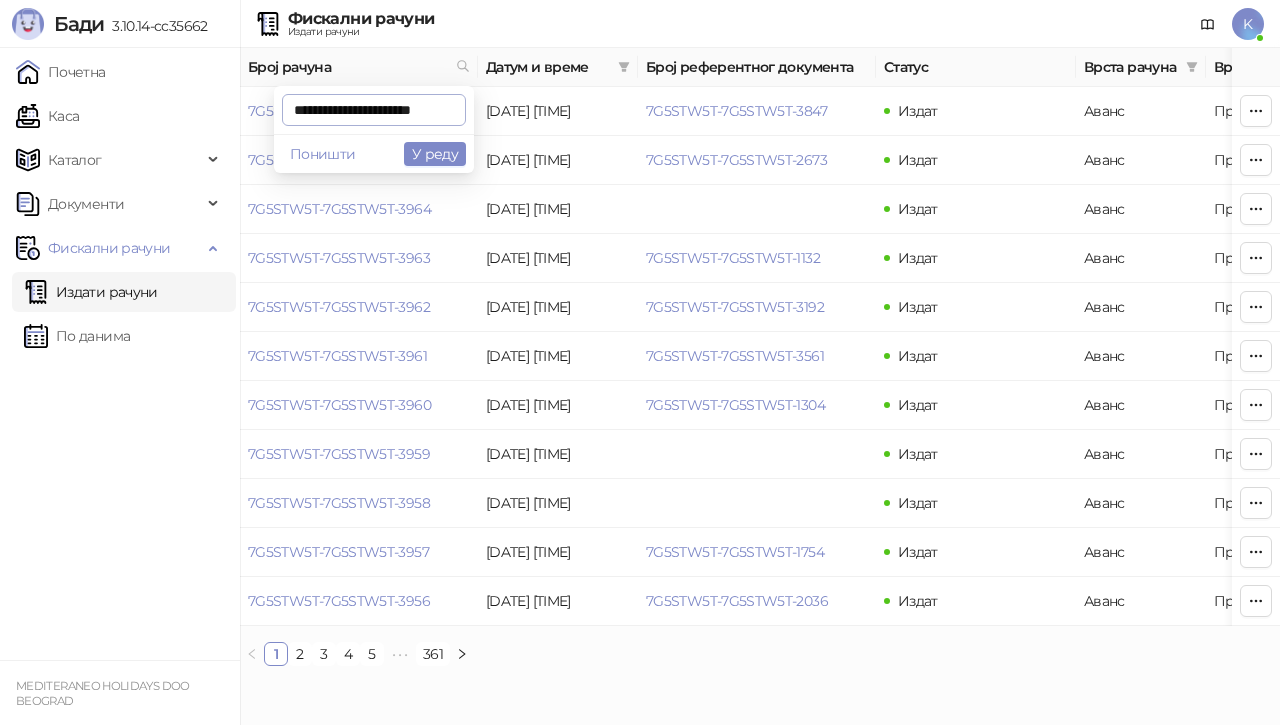 scroll, scrollTop: 0, scrollLeft: 5, axis: horizontal 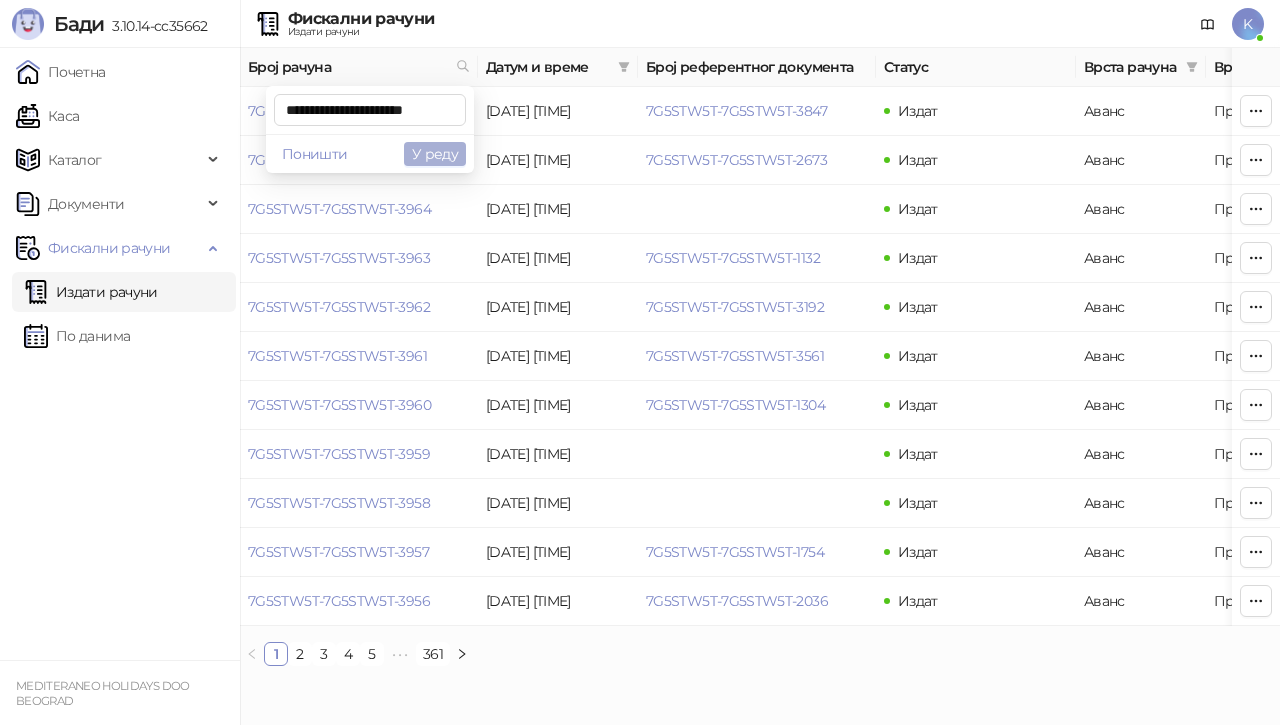 type on "**********" 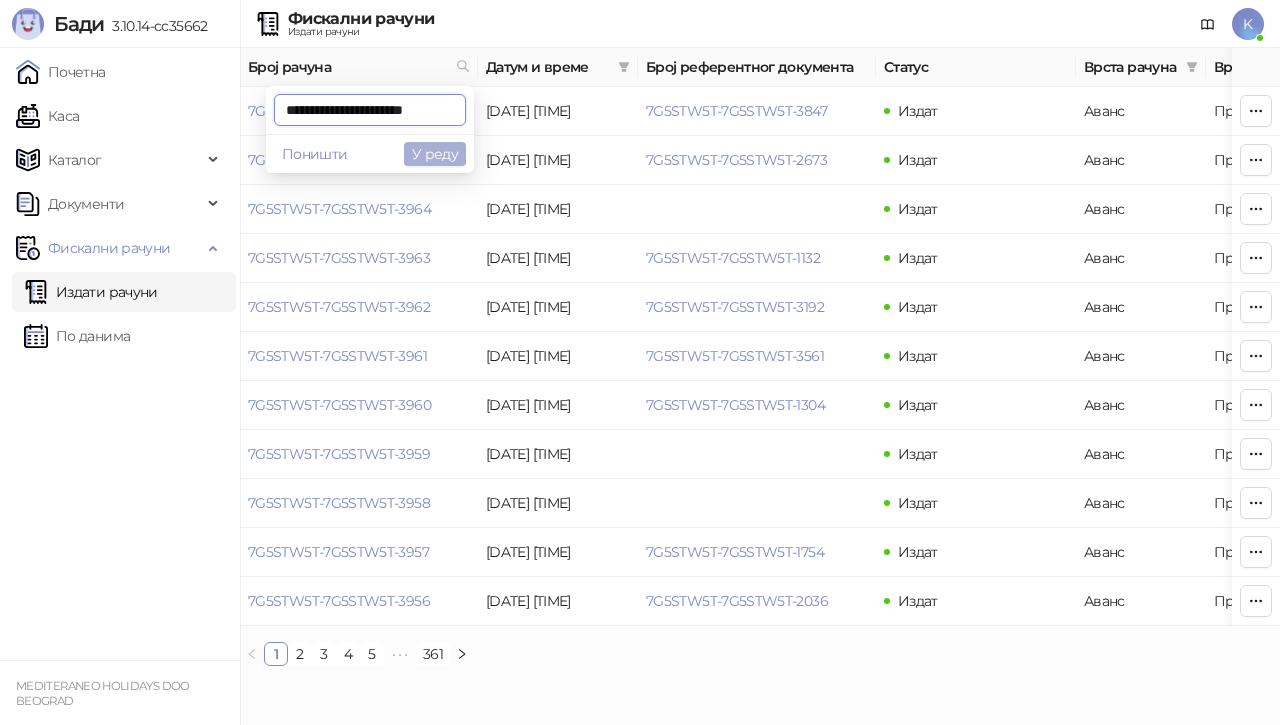scroll, scrollTop: 0, scrollLeft: 6, axis: horizontal 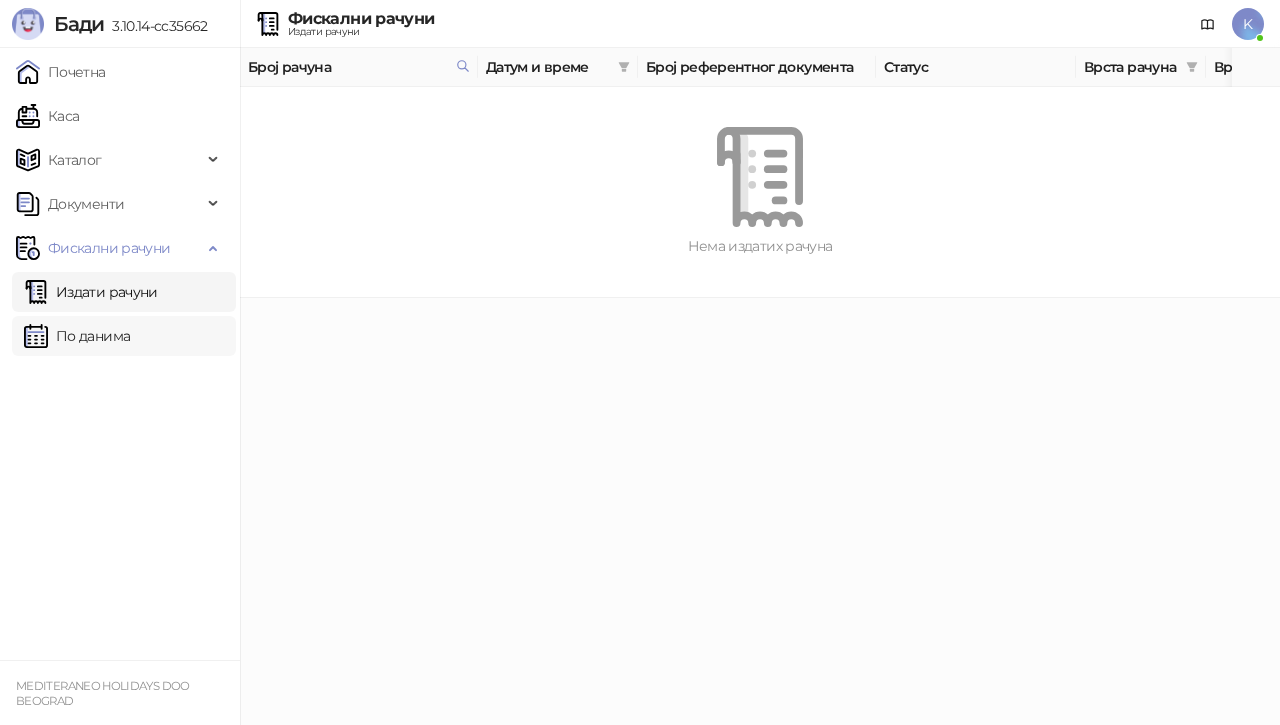 click on "По данима" at bounding box center (77, 336) 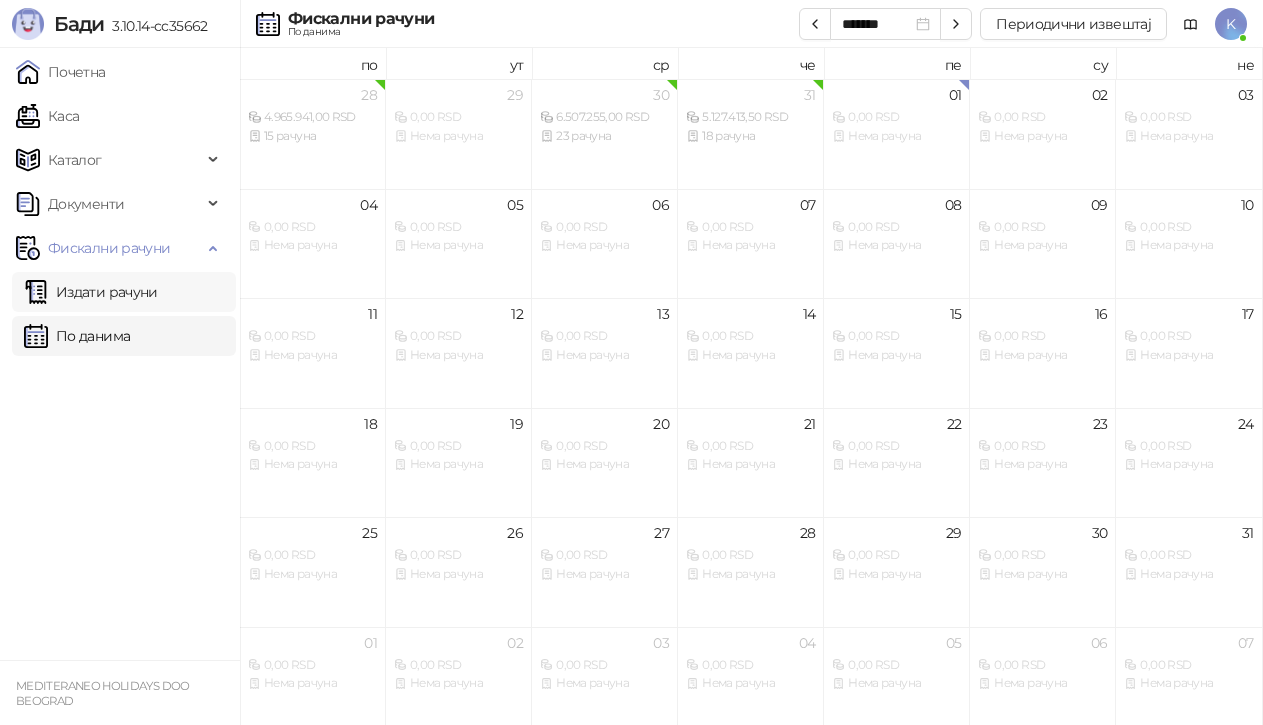 click on "Издати рачуни" at bounding box center [91, 292] 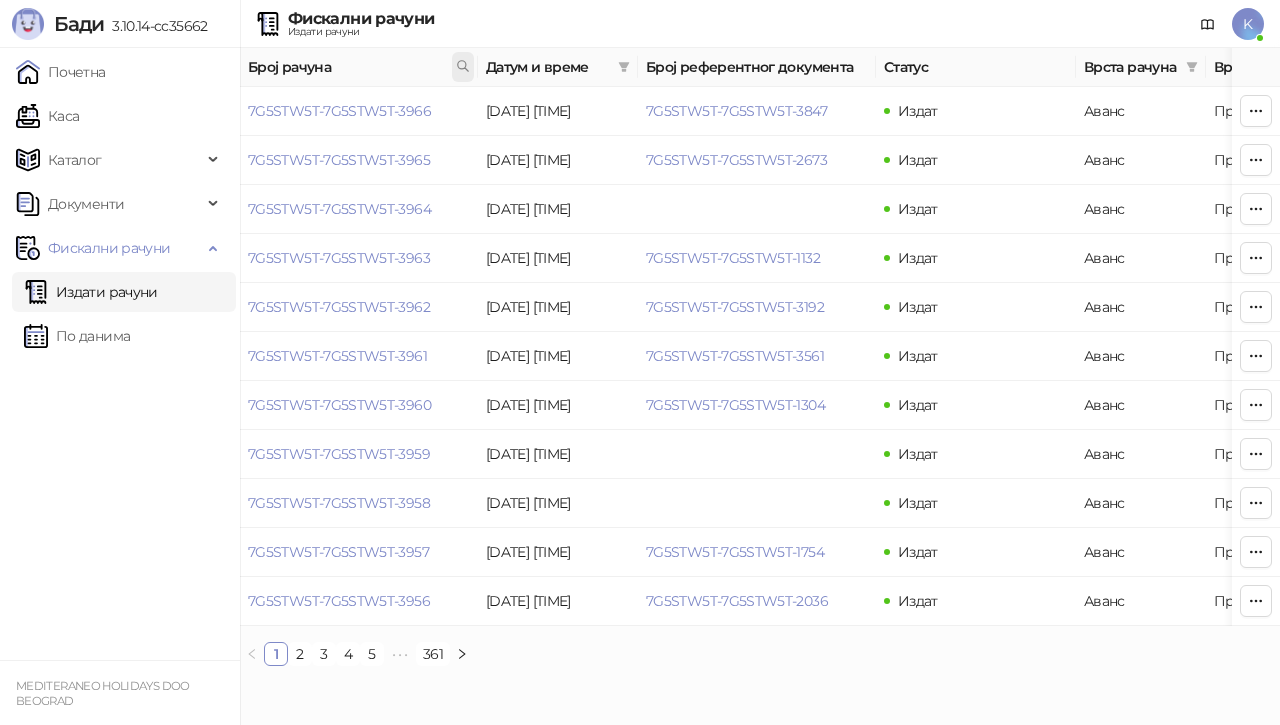 click 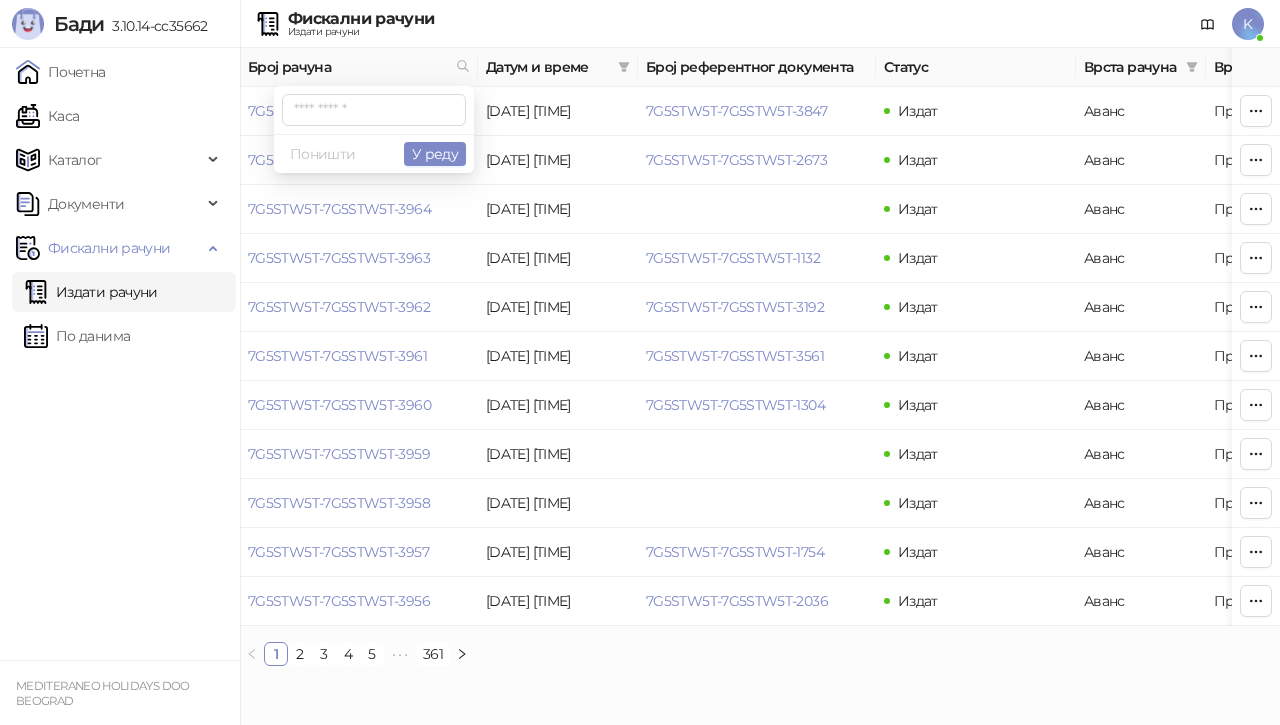 type on "*" 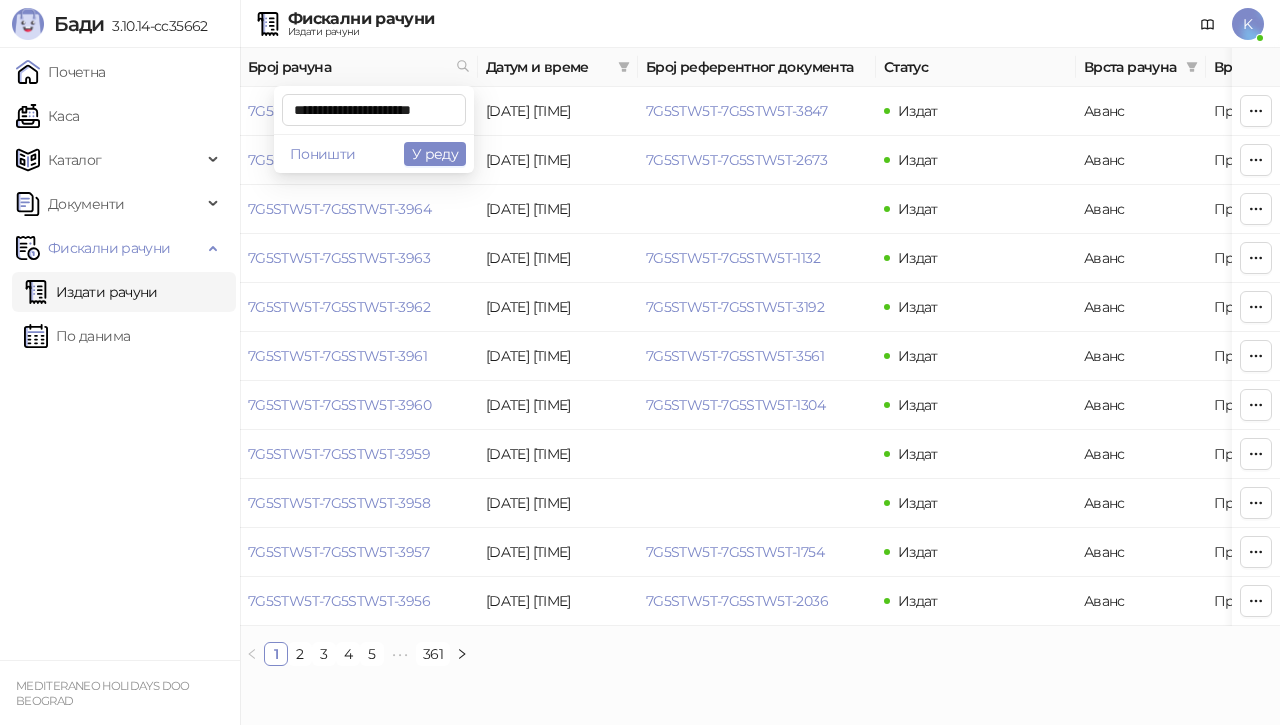 scroll, scrollTop: 0, scrollLeft: 5, axis: horizontal 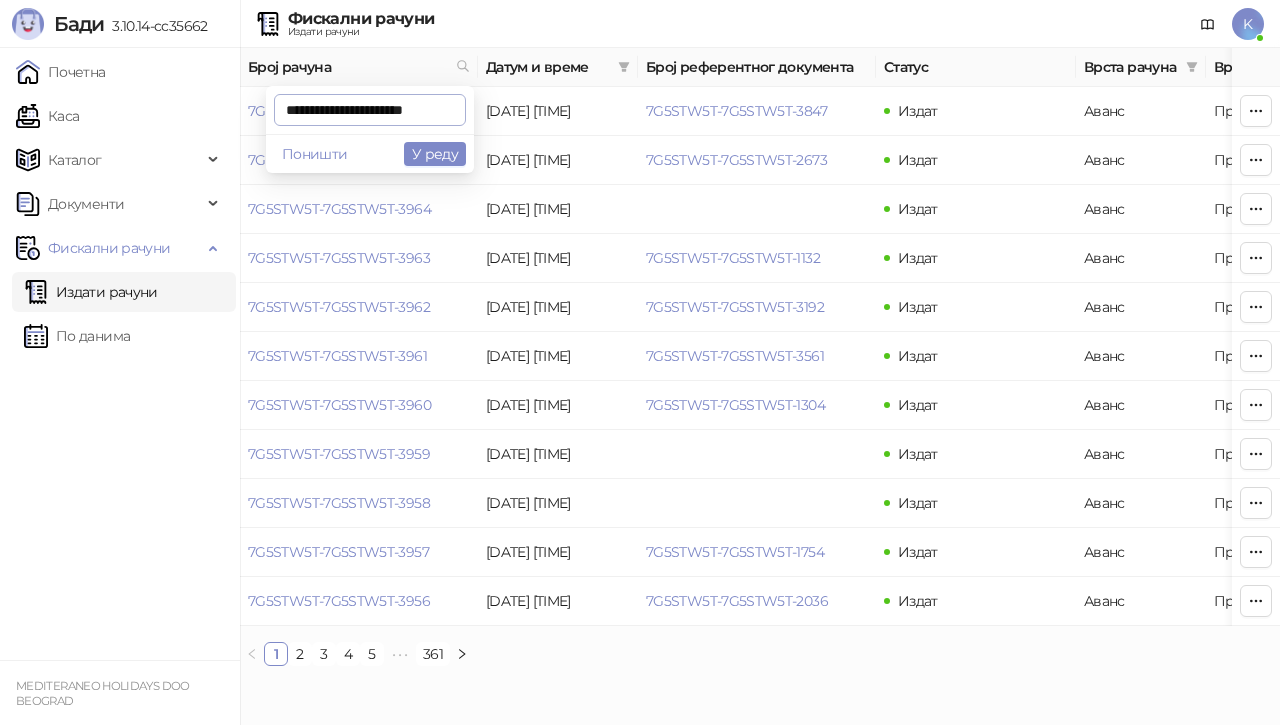 click on "**********" at bounding box center (370, 110) 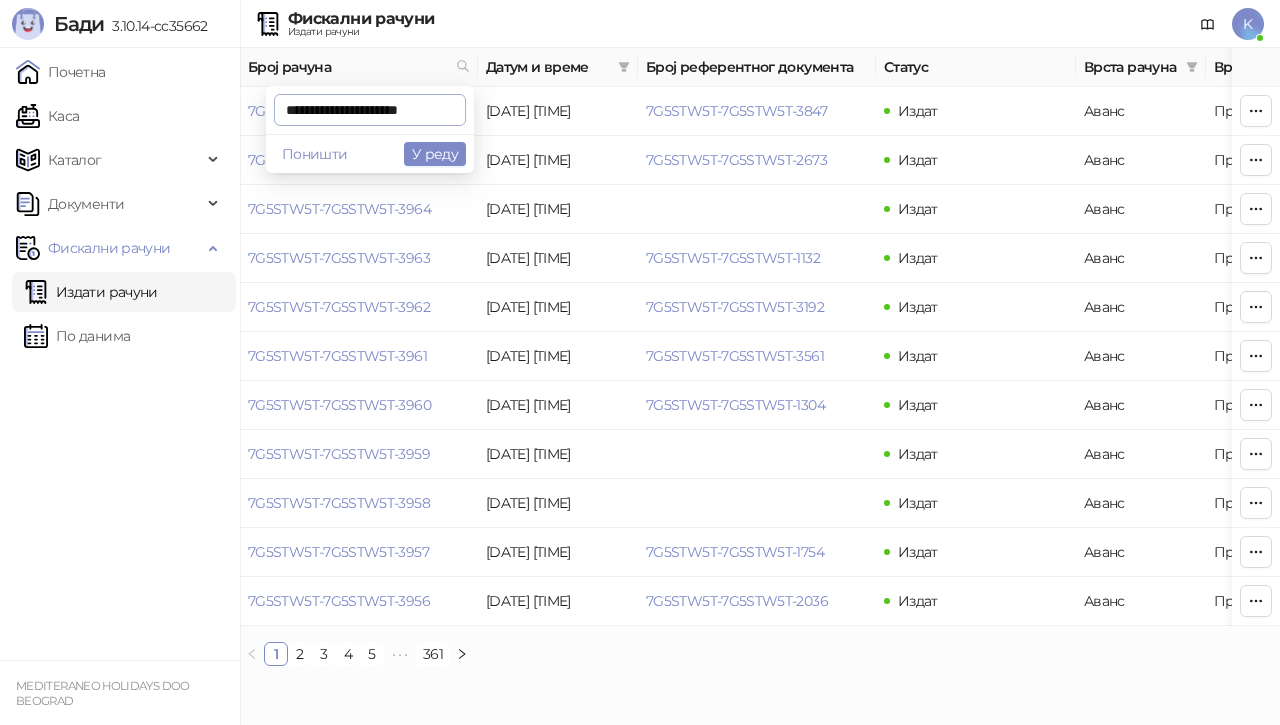 scroll, scrollTop: 0, scrollLeft: 0, axis: both 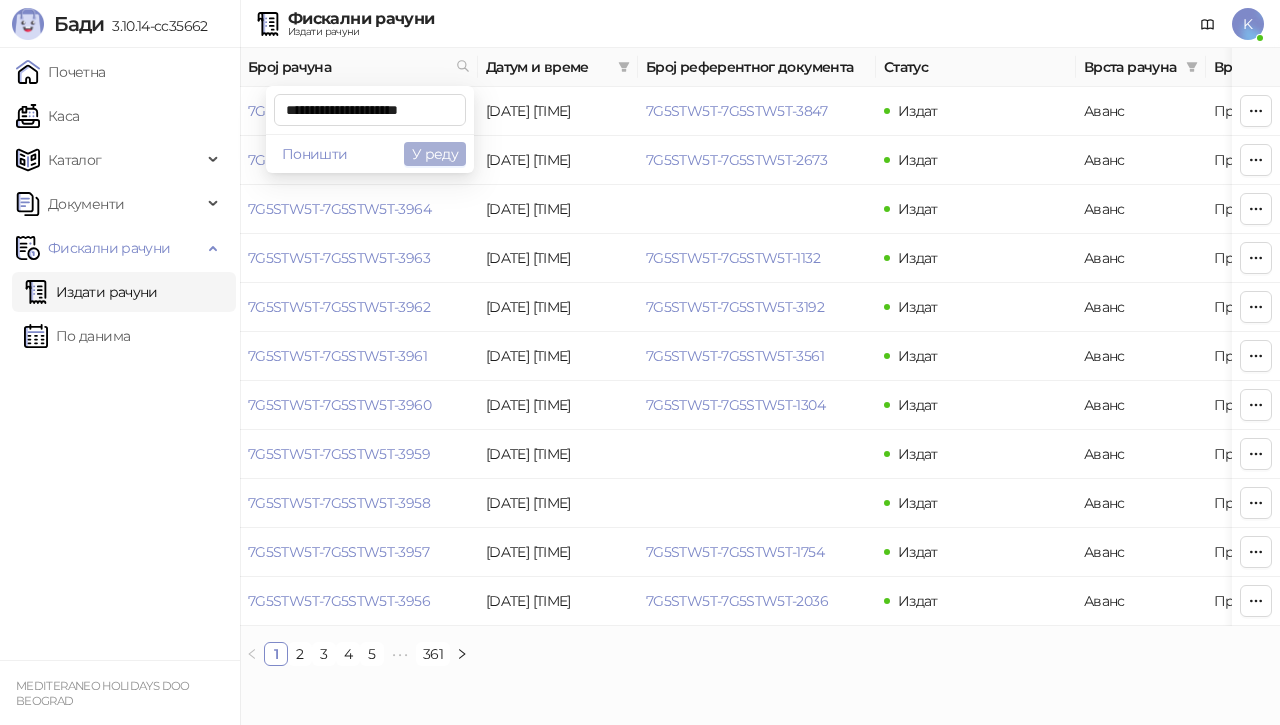 type on "**********" 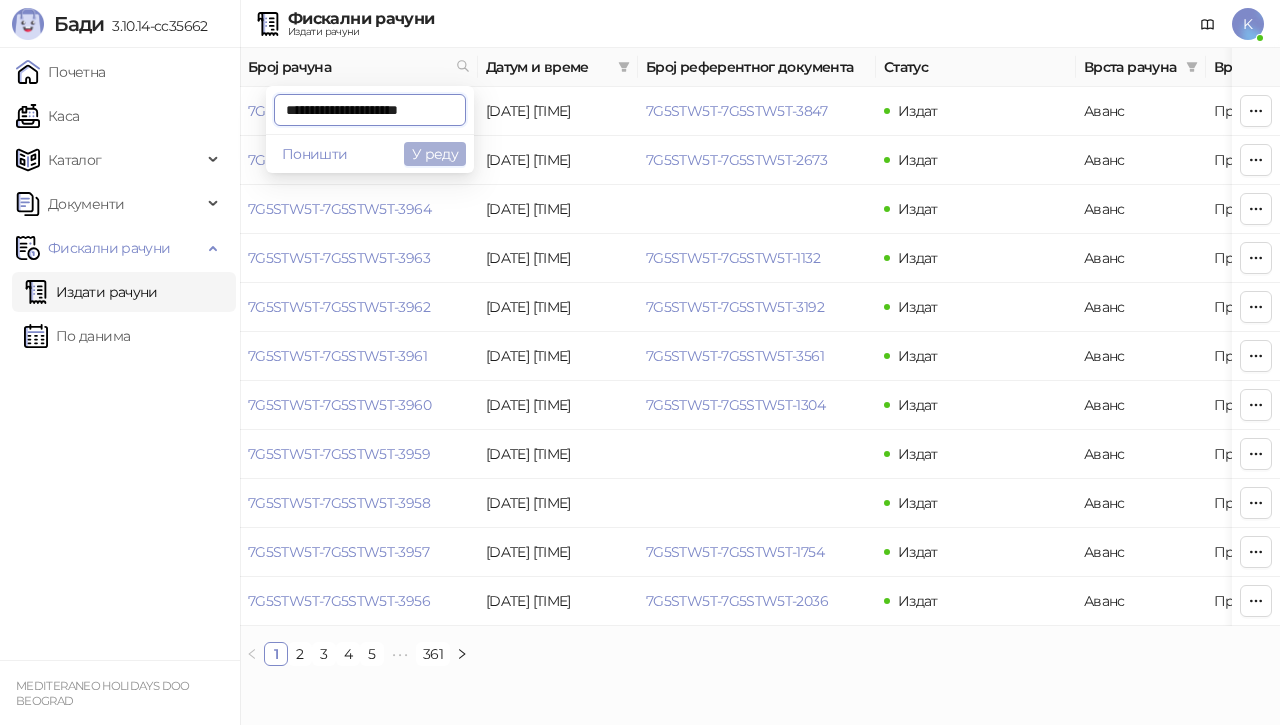 click on "У реду" at bounding box center (435, 154) 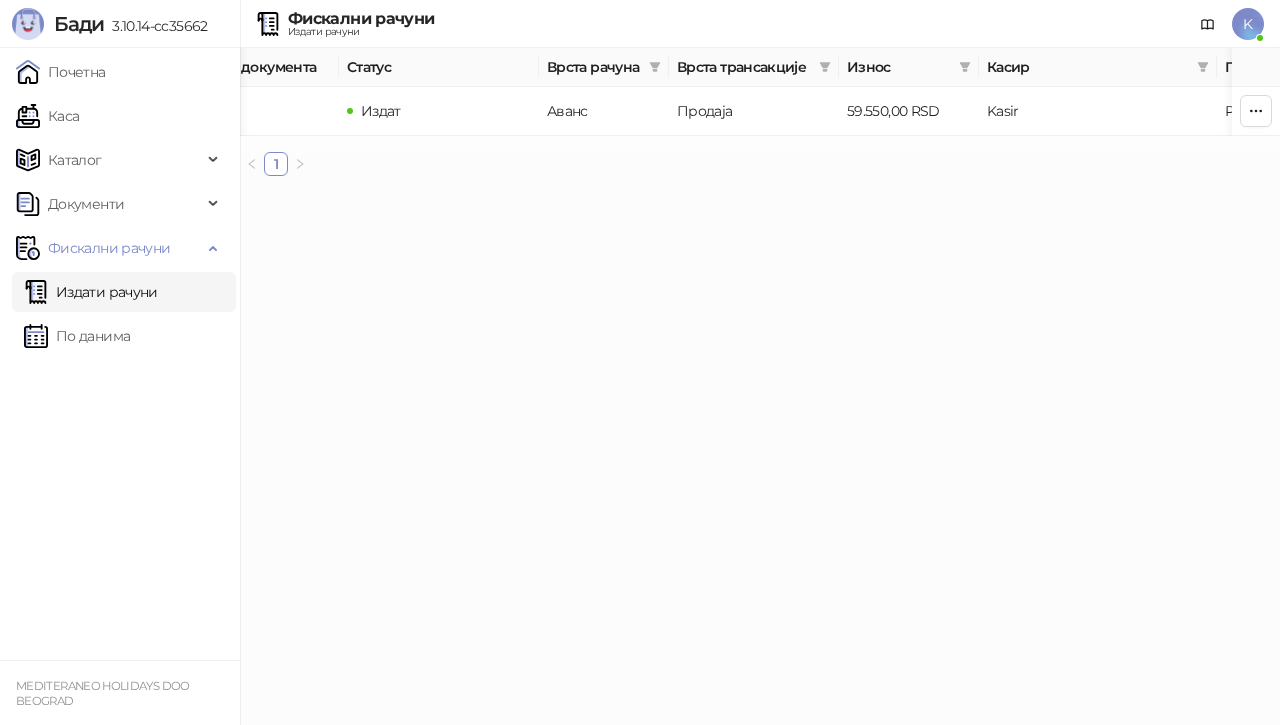 scroll, scrollTop: 0, scrollLeft: 760, axis: horizontal 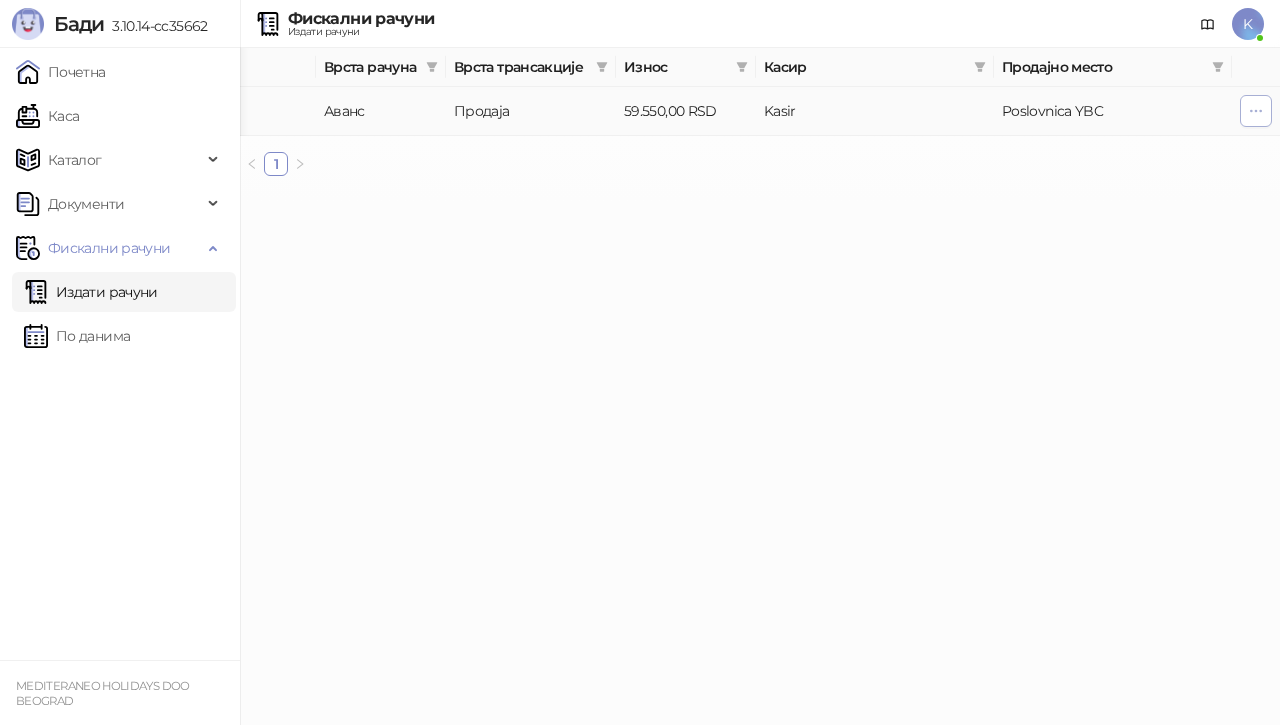 click 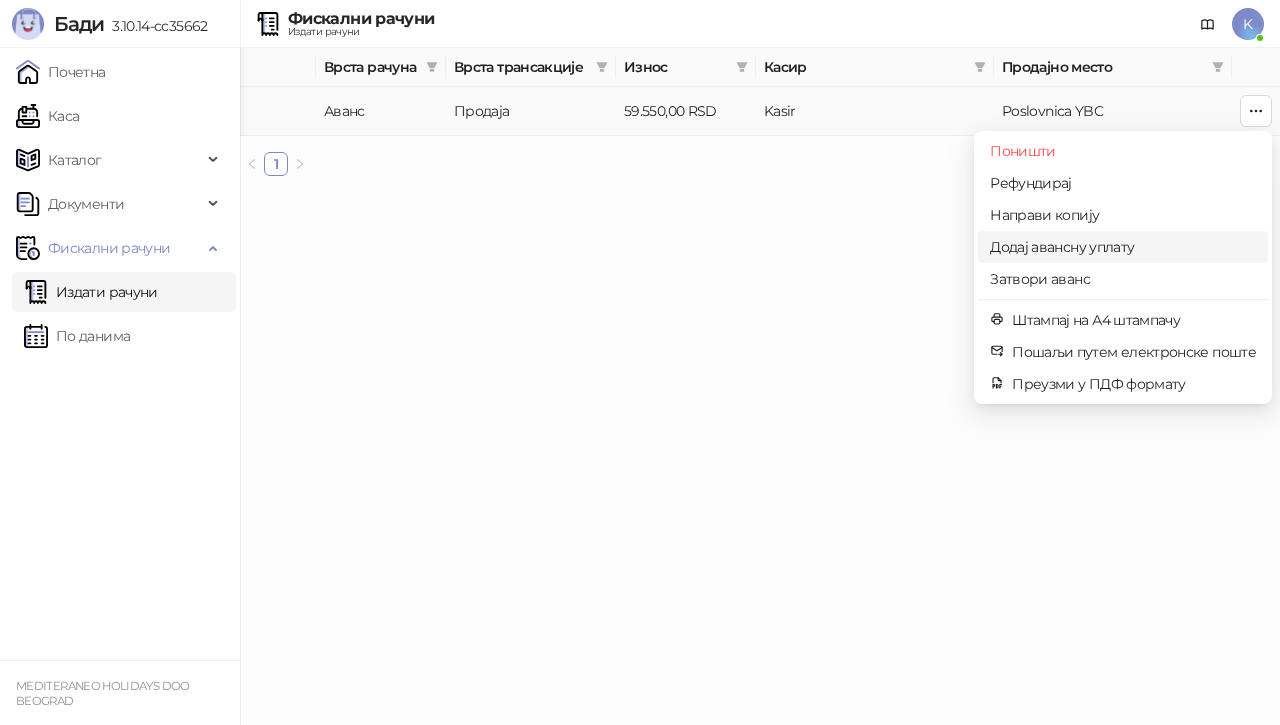 click on "Додај авансну уплату" at bounding box center (1123, 247) 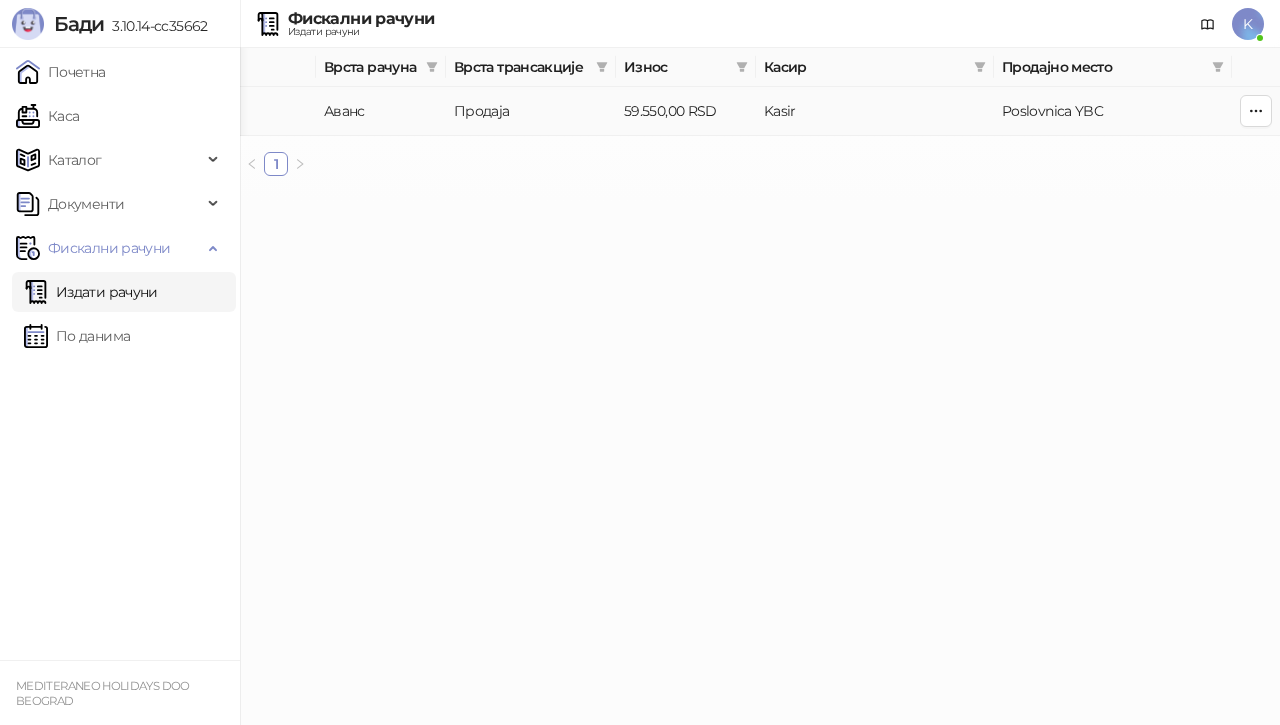 type on "**********" 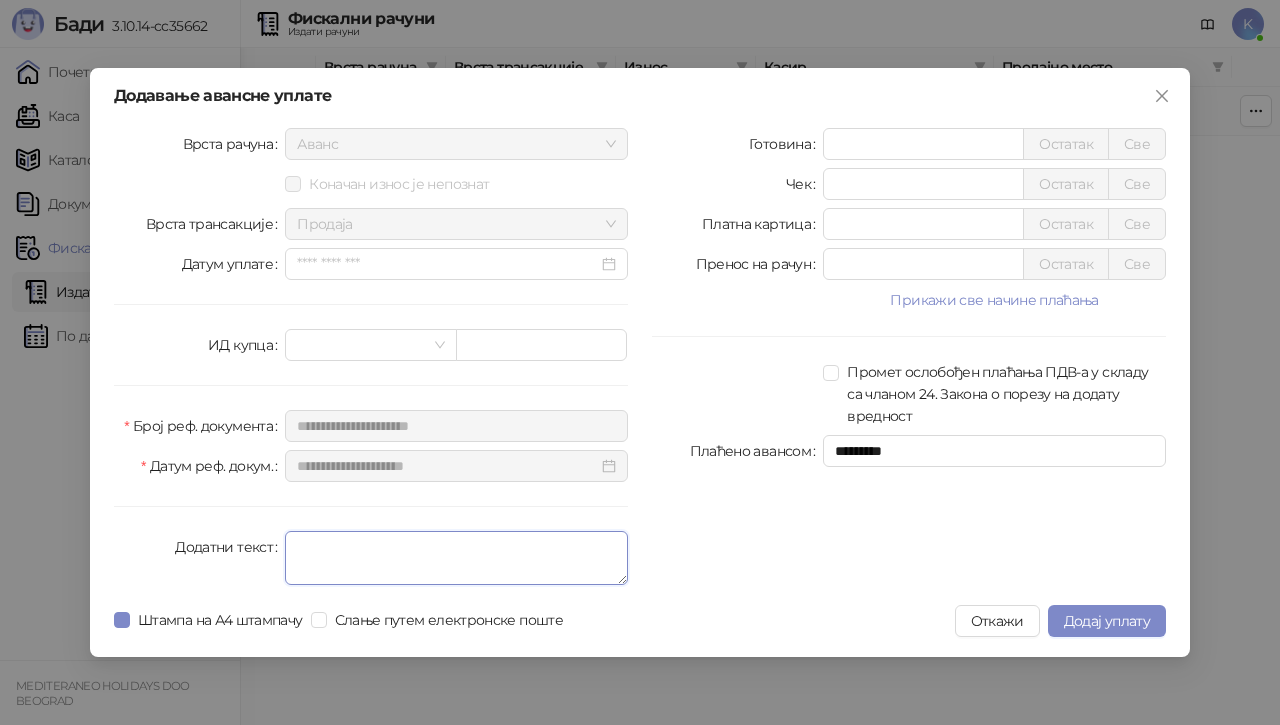 click on "Додатни текст" at bounding box center [456, 558] 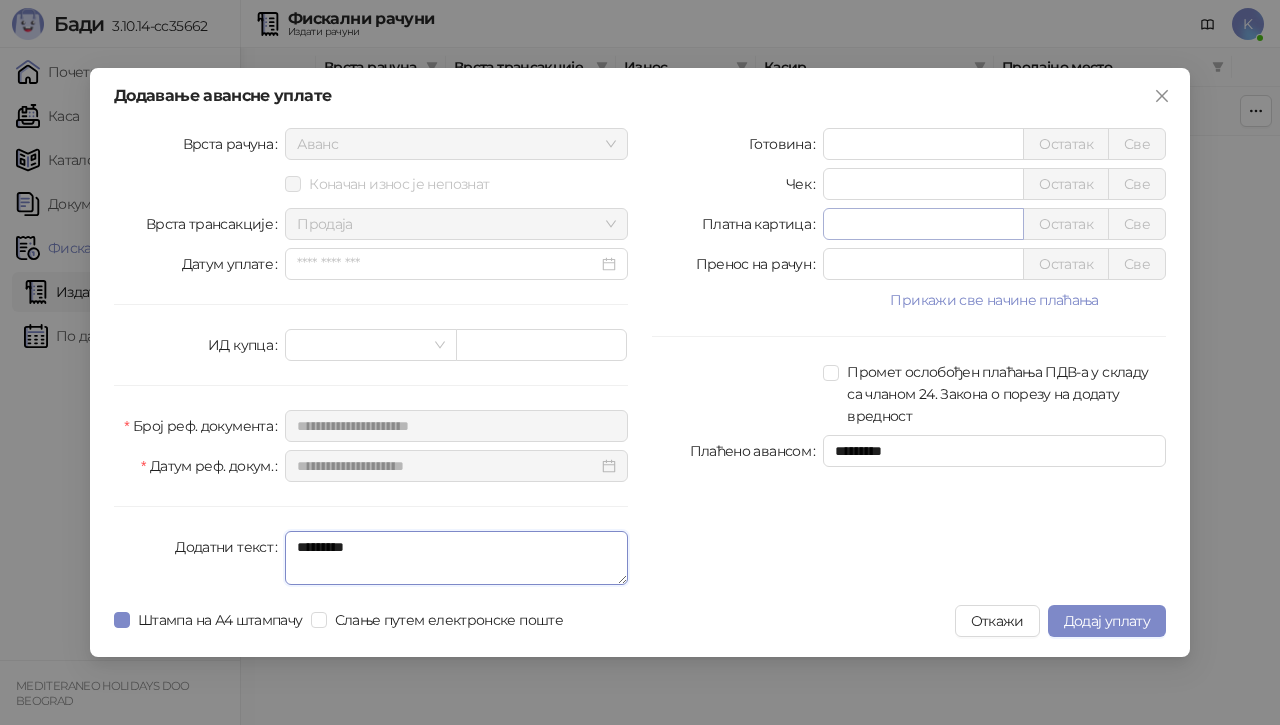 type on "*********" 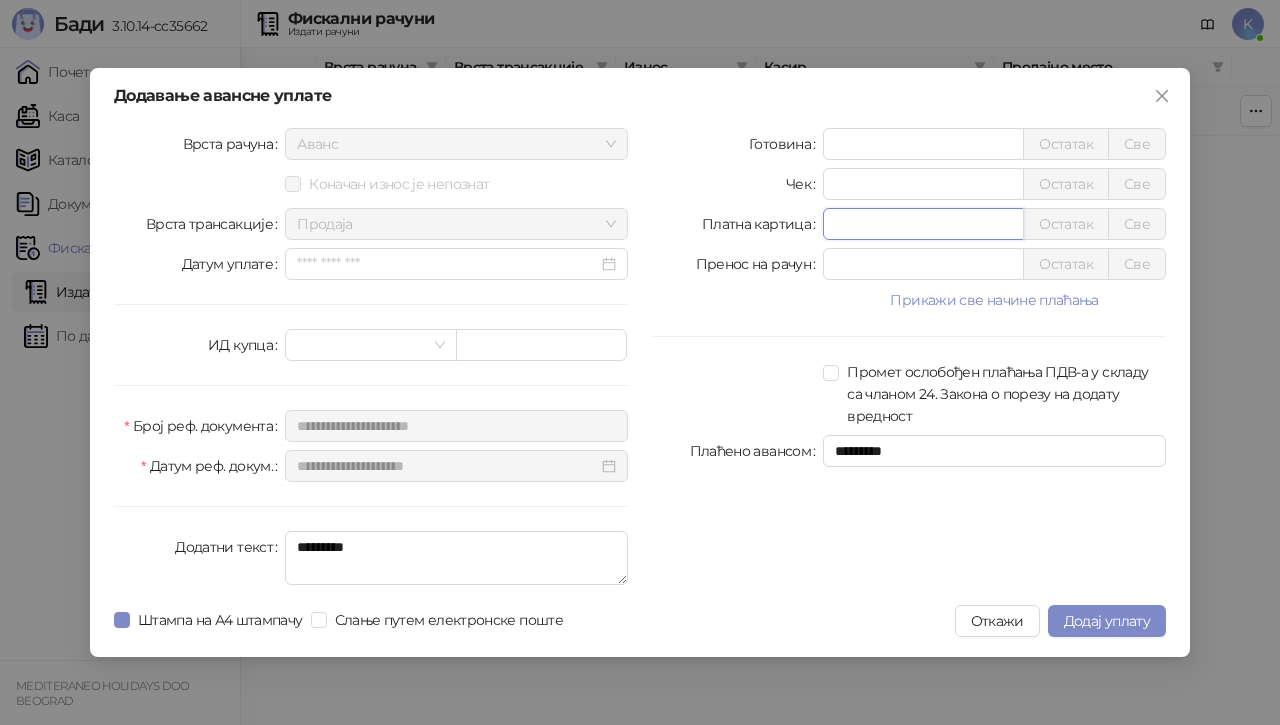 drag, startPoint x: 868, startPoint y: 225, endPoint x: 652, endPoint y: 206, distance: 216.83405 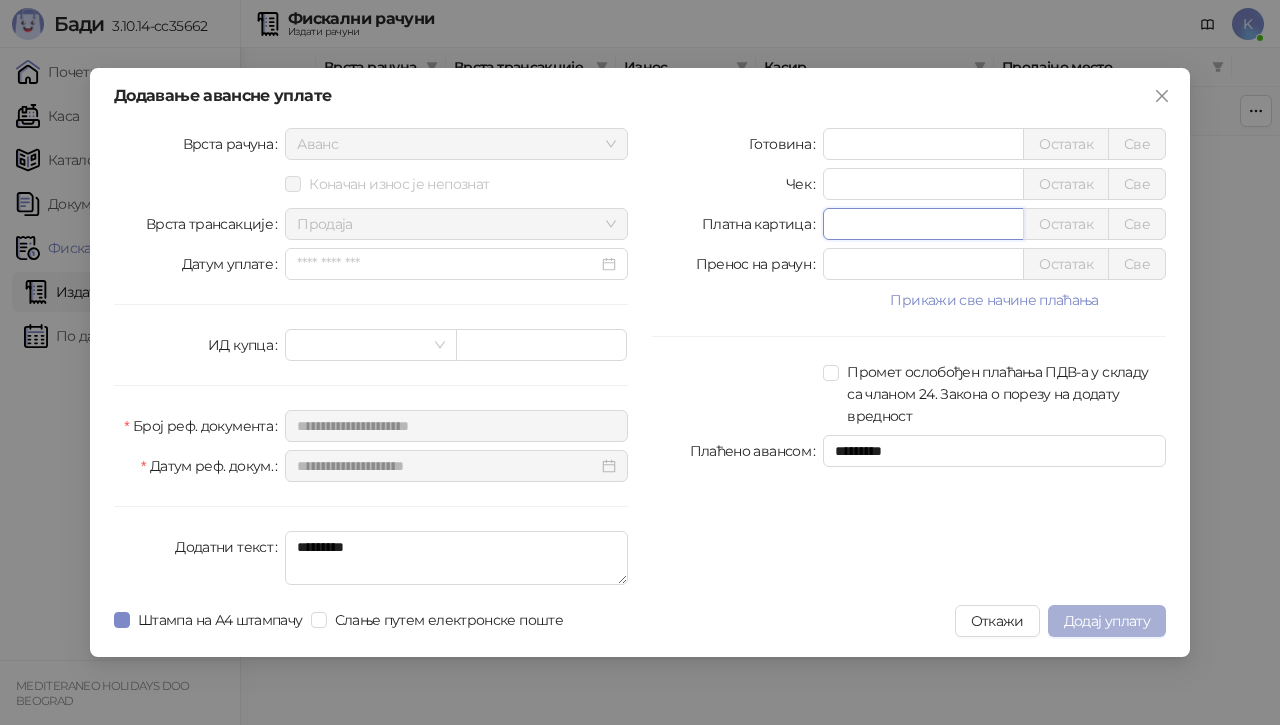 type on "*****" 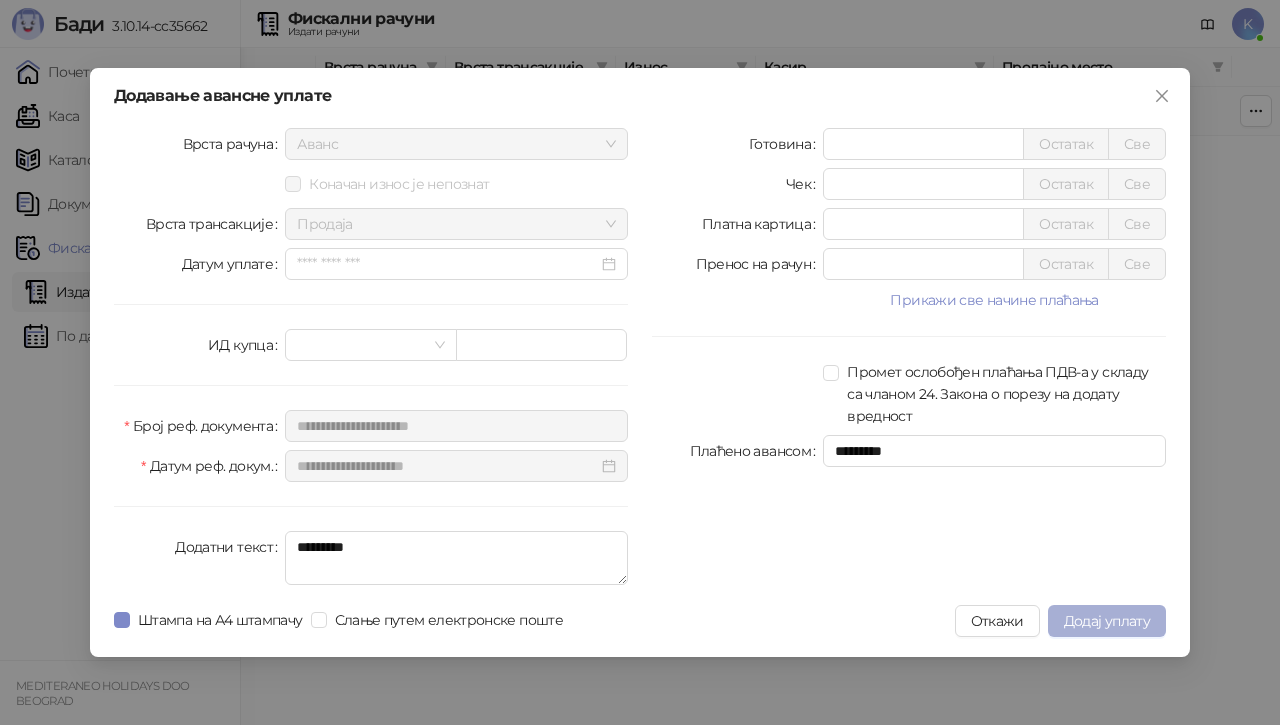 click on "Додај уплату" at bounding box center [1107, 621] 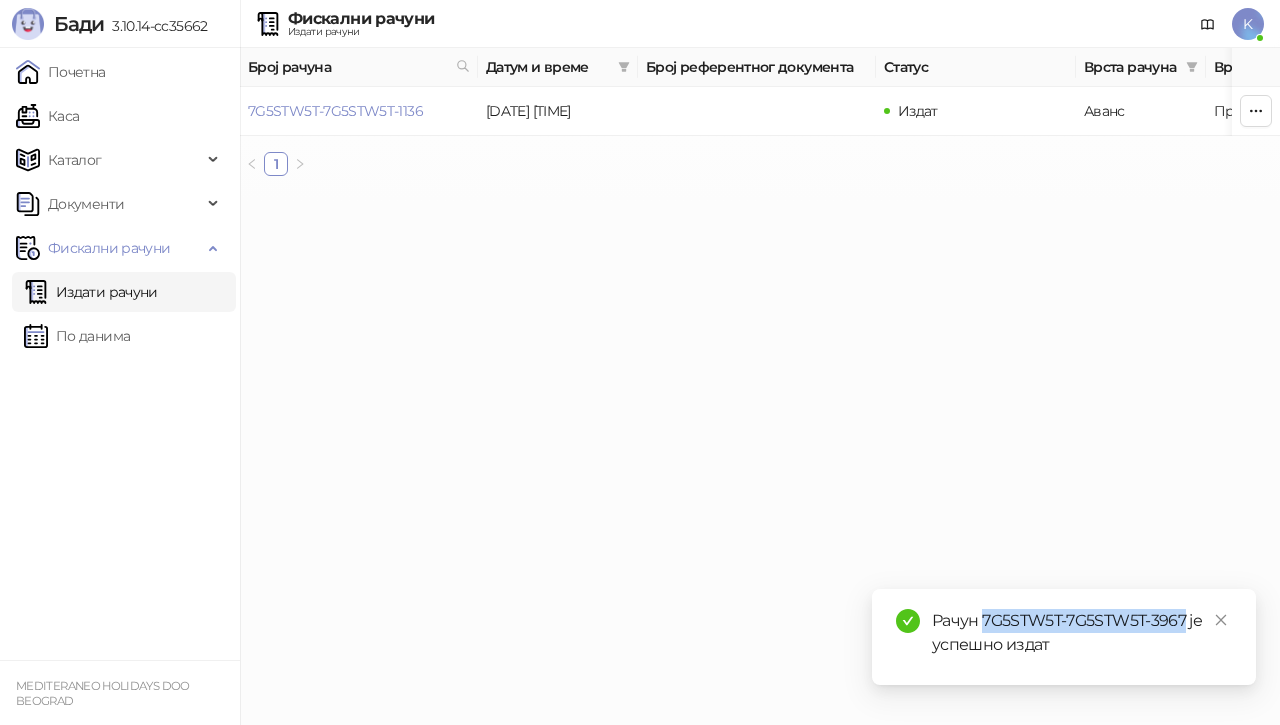 drag, startPoint x: 984, startPoint y: 622, endPoint x: 1187, endPoint y: 622, distance: 203 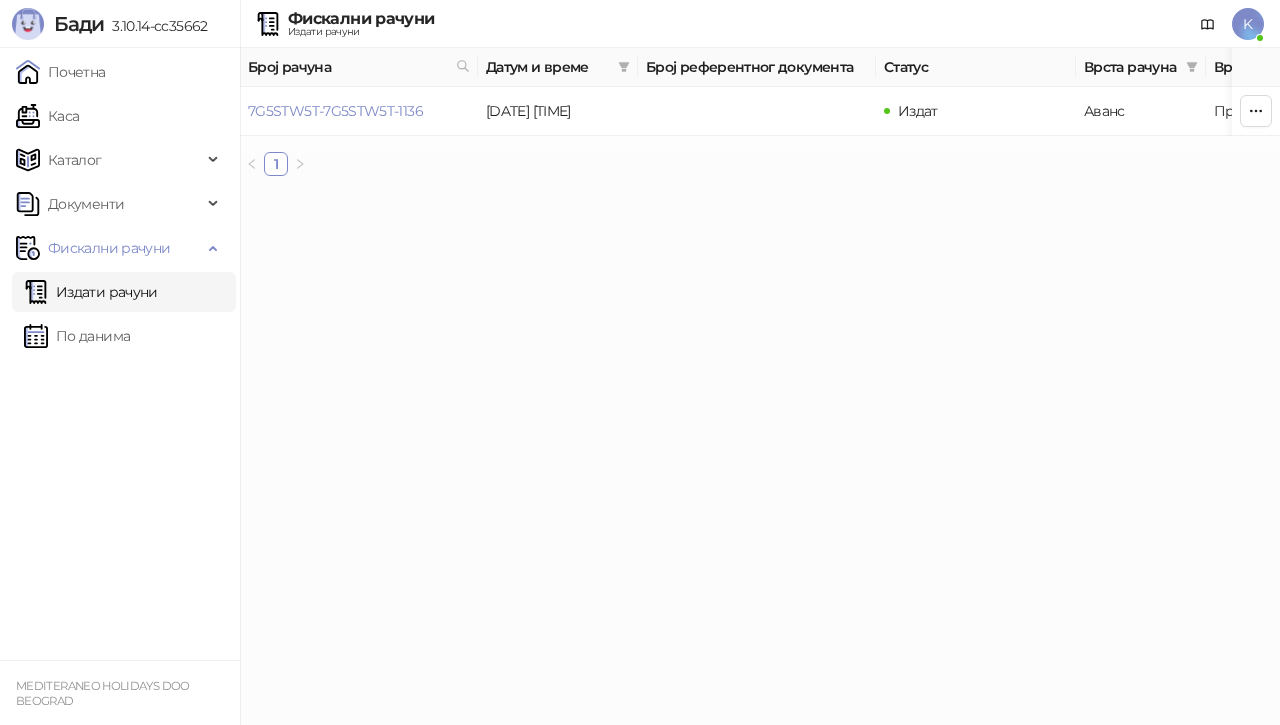 click on "Издати рачуни" at bounding box center (91, 292) 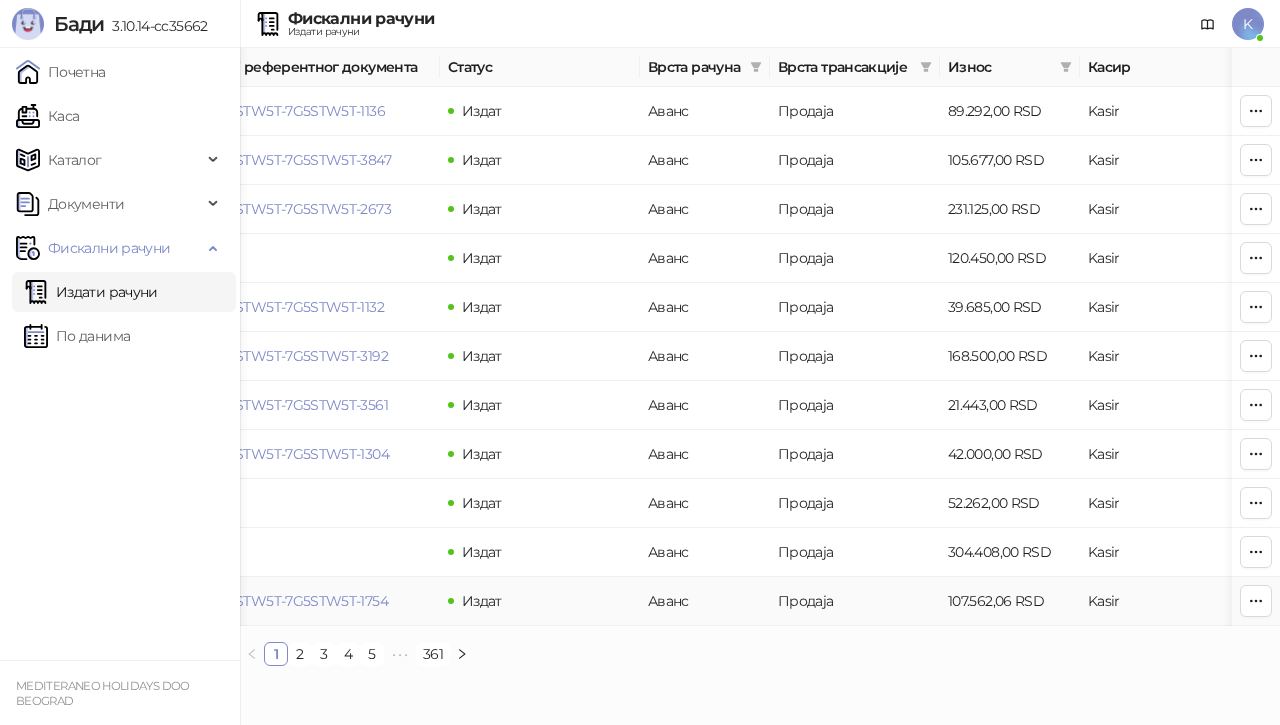 scroll, scrollTop: 0, scrollLeft: 760, axis: horizontal 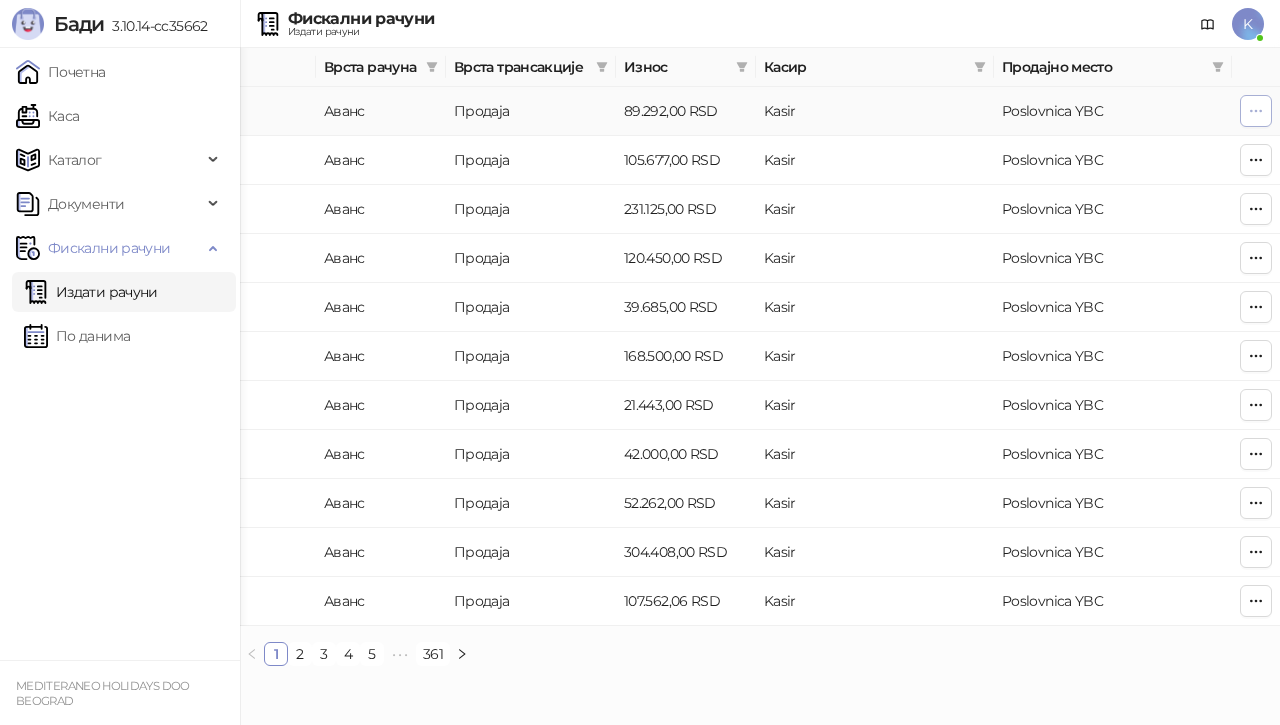 click 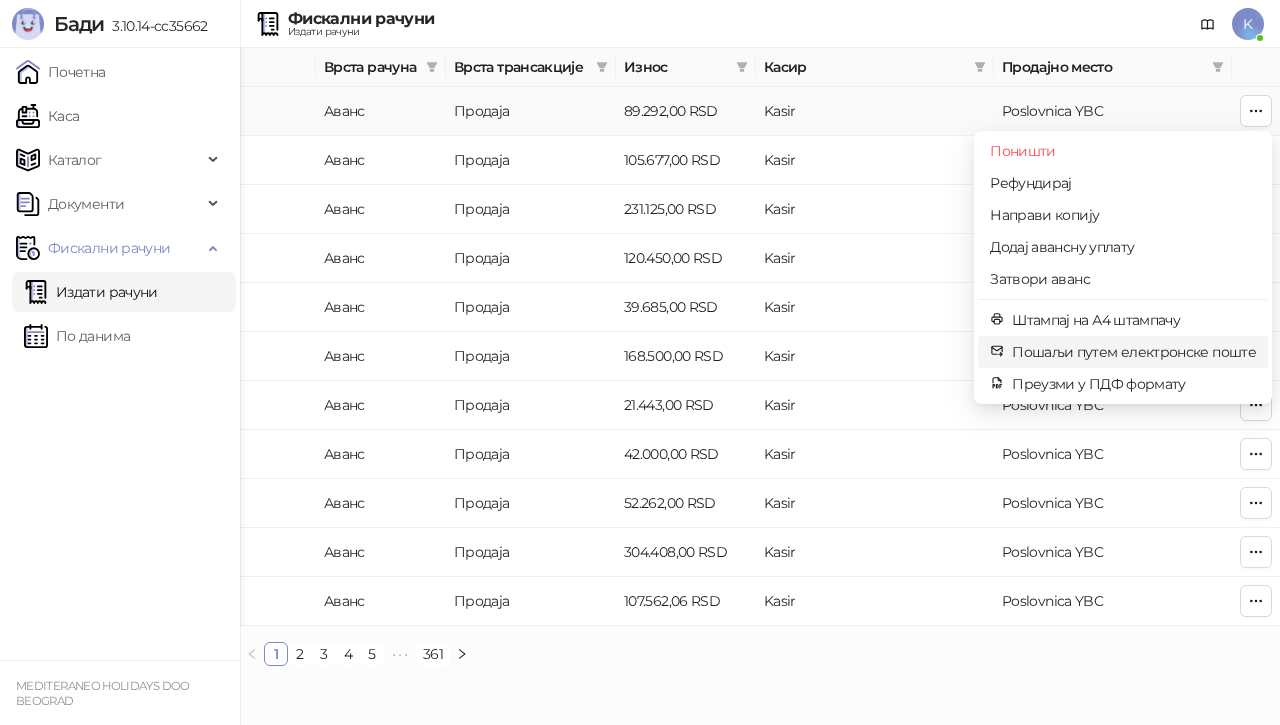click on "Пошаљи путем електронске поште" at bounding box center [1134, 352] 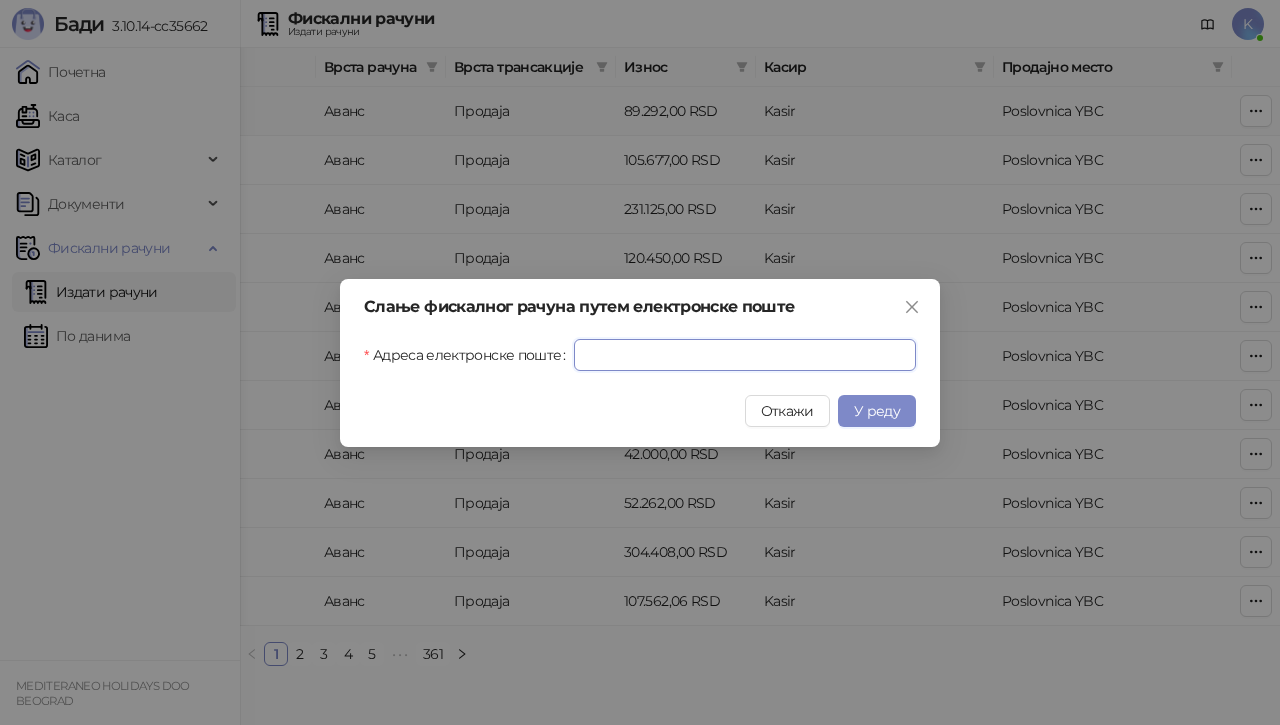 click on "Адреса електронске поште" at bounding box center (745, 355) 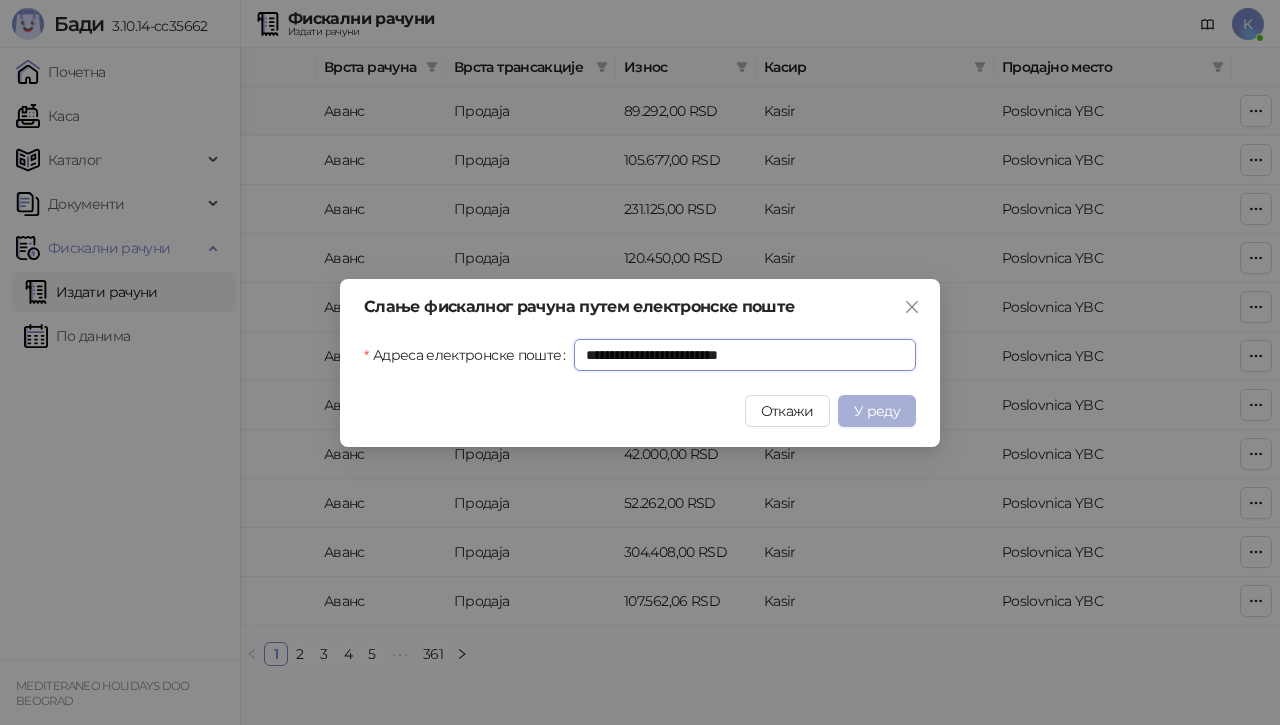 type on "**********" 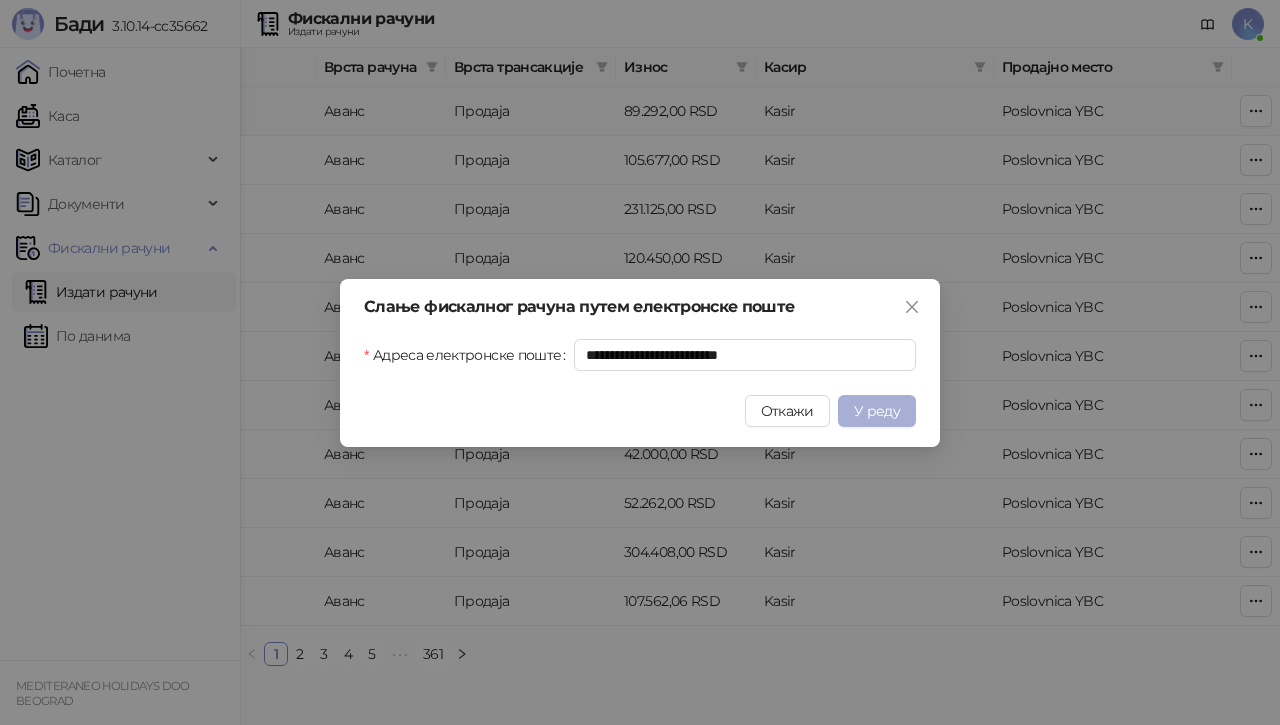 click on "У реду" at bounding box center (877, 411) 